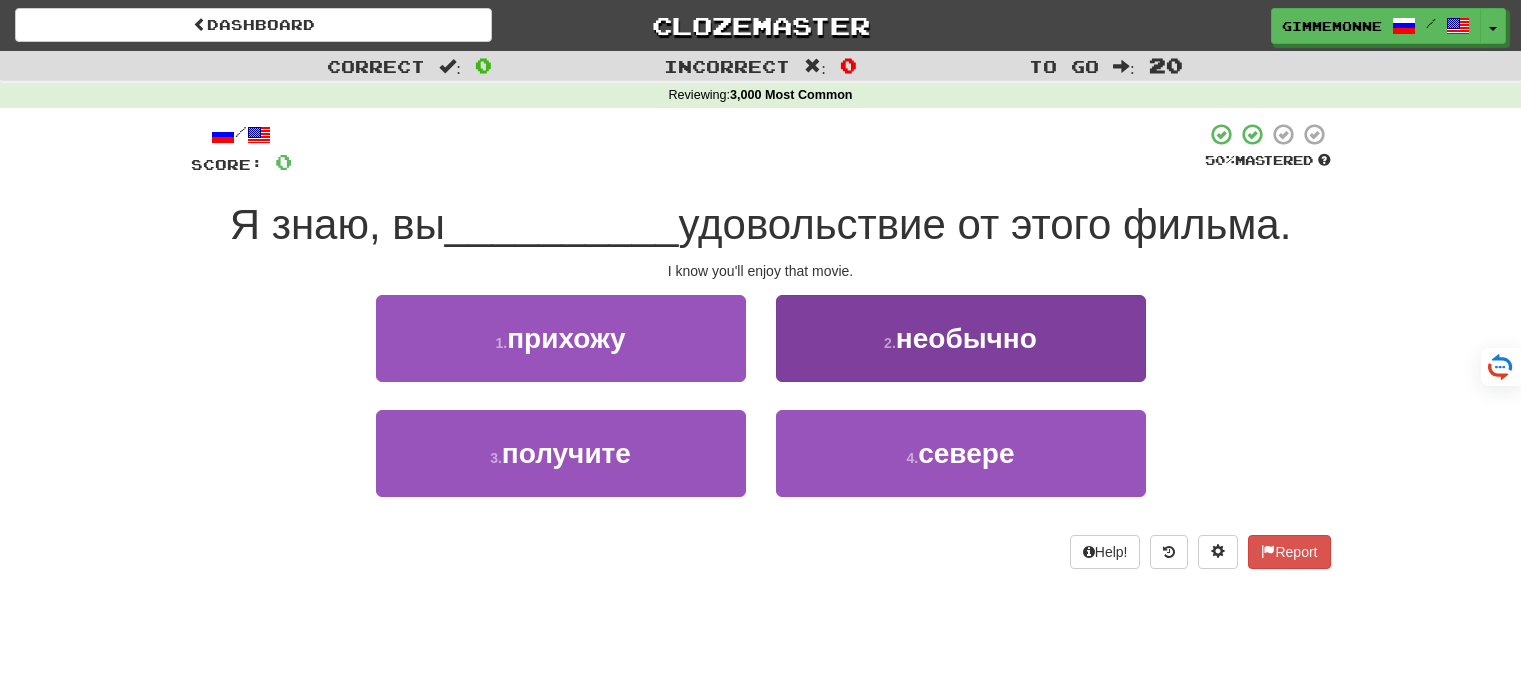 scroll, scrollTop: 0, scrollLeft: 0, axis: both 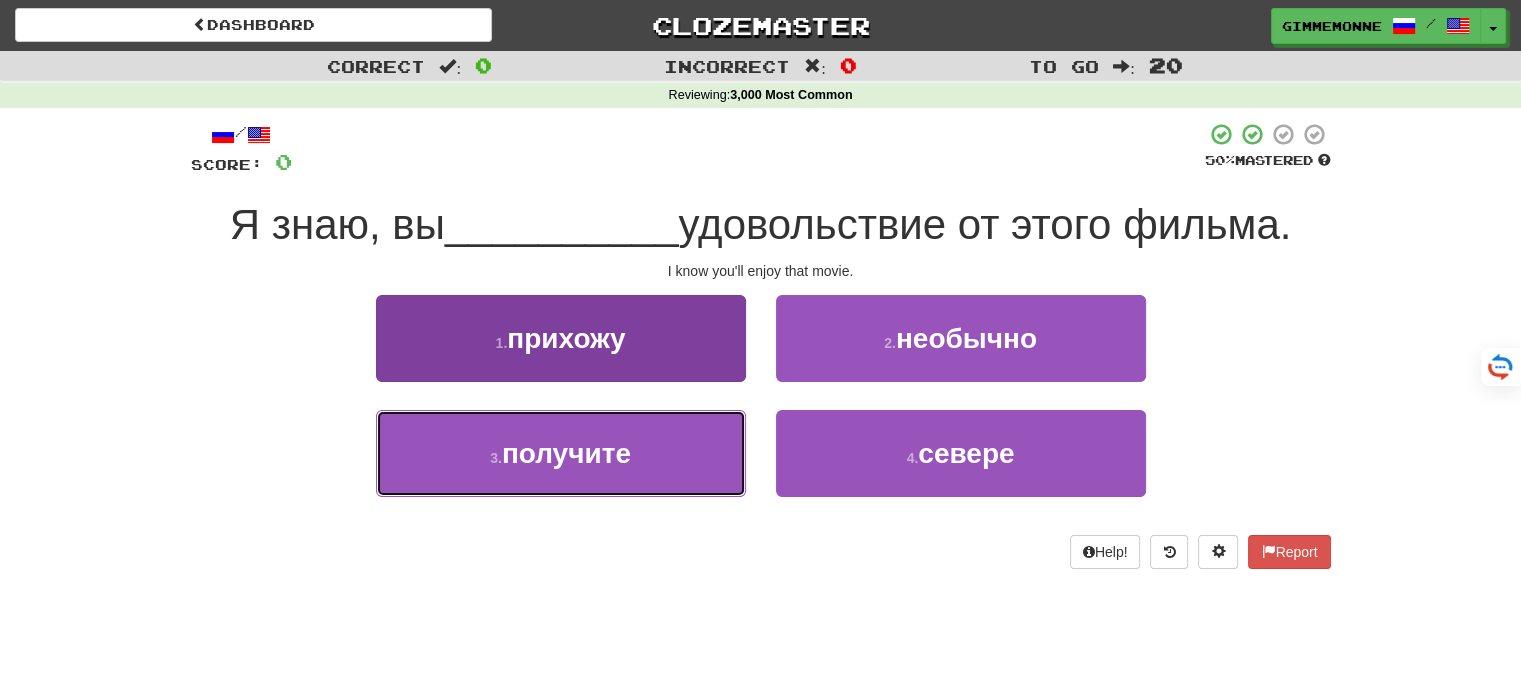 drag, startPoint x: 686, startPoint y: 455, endPoint x: 704, endPoint y: 457, distance: 18.110771 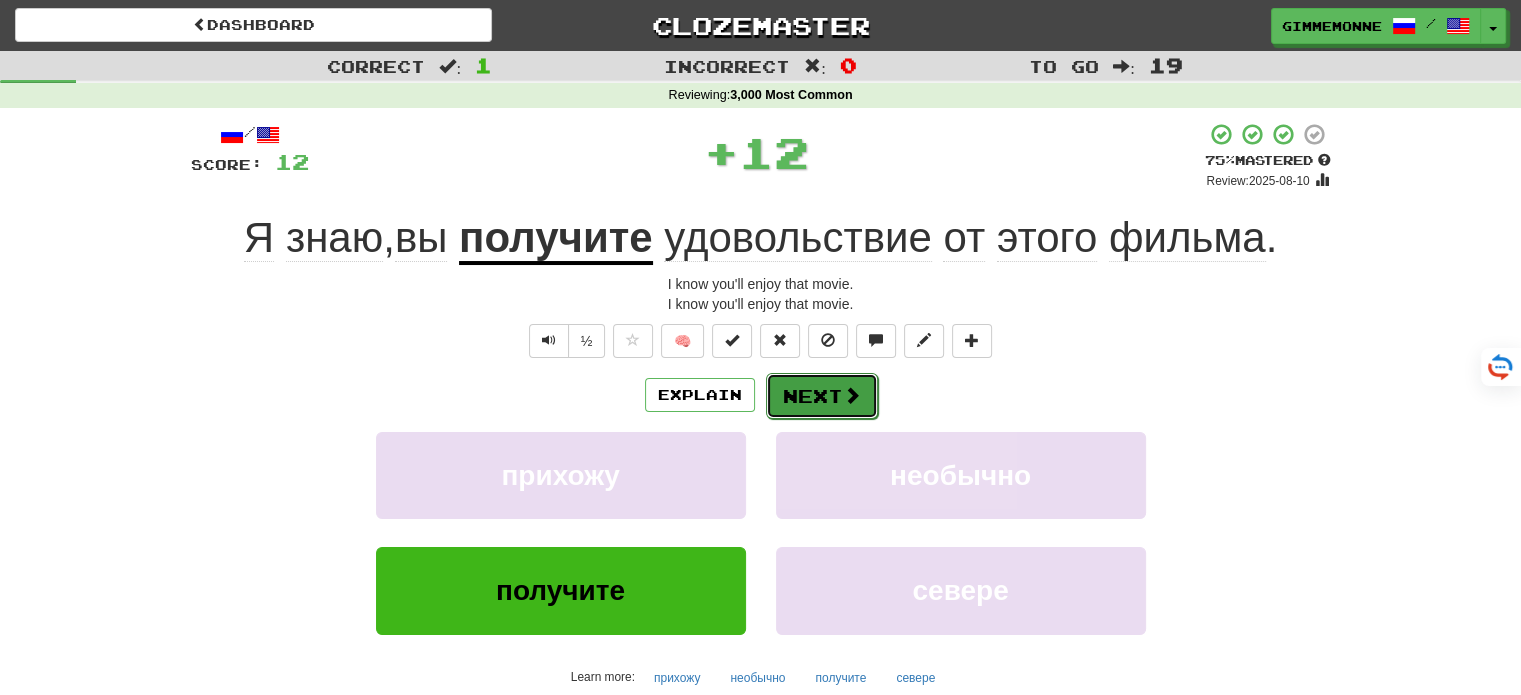 click on "Next" at bounding box center [822, 396] 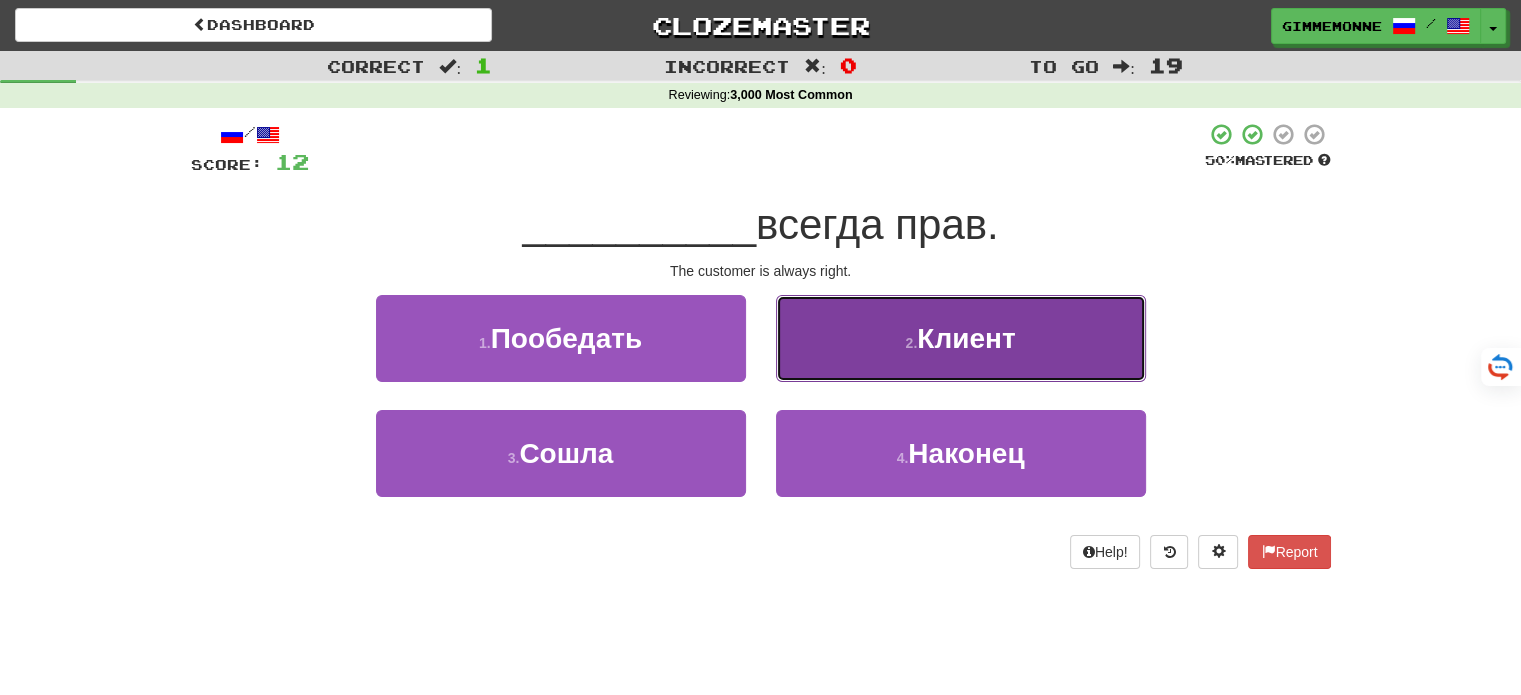 click on "2 .  Клиент" at bounding box center [961, 338] 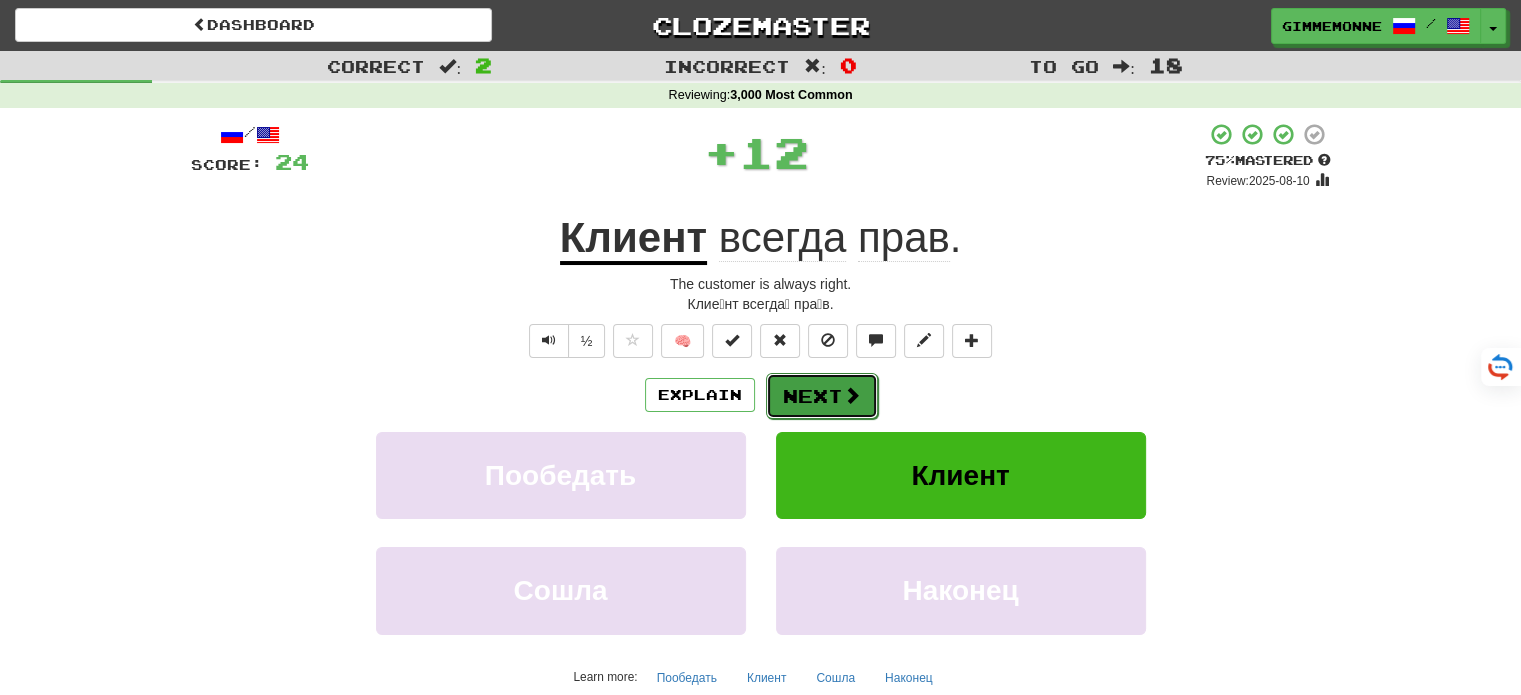 click on "Next" at bounding box center [822, 396] 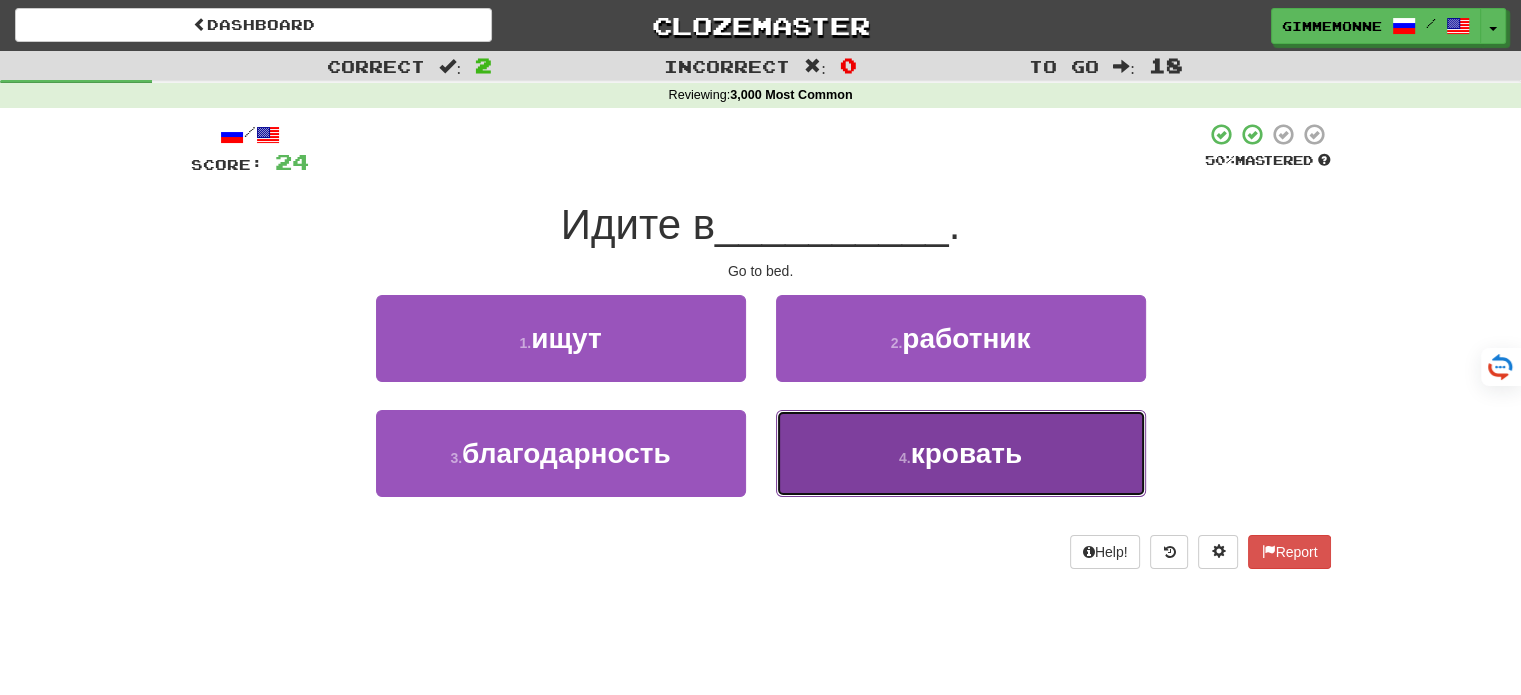 click on "4 .  кровать" at bounding box center [961, 453] 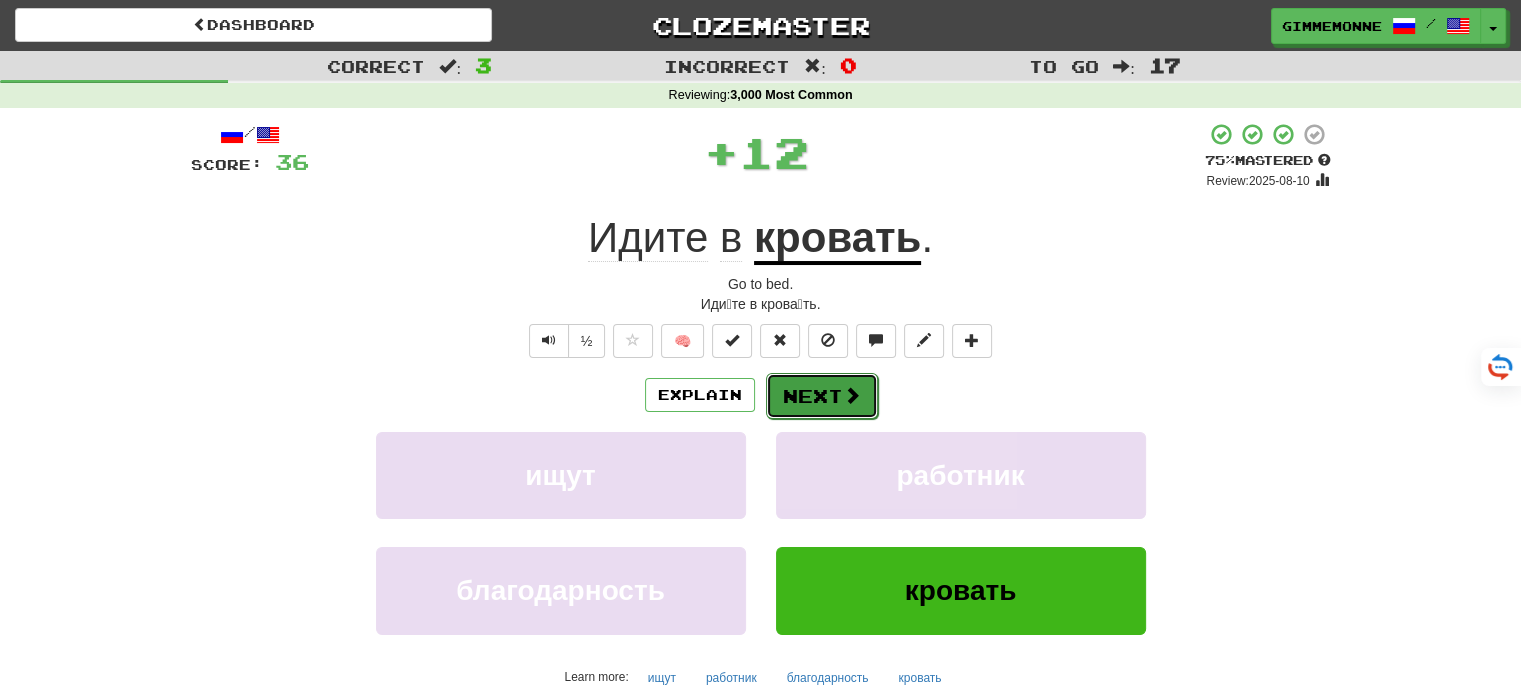 click on "Next" at bounding box center [822, 396] 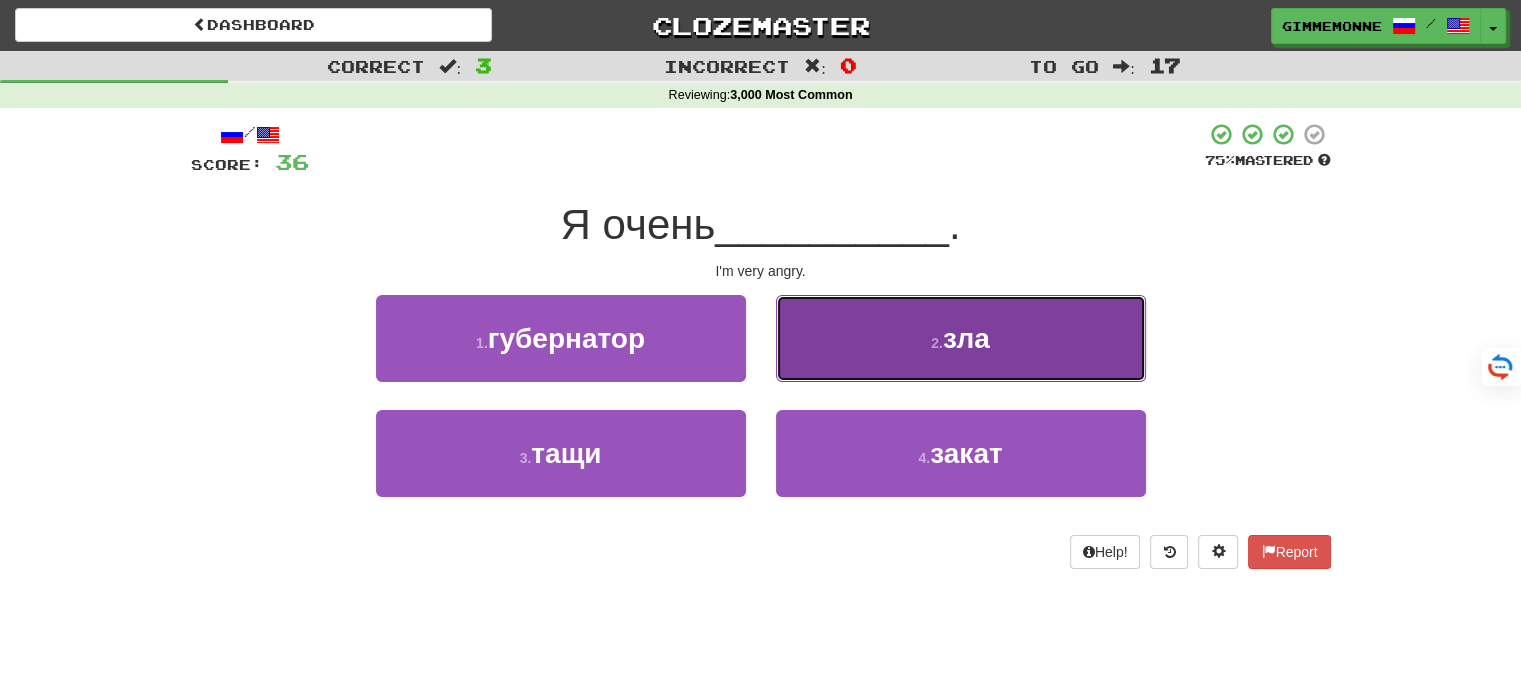 click on "2 .  зла" at bounding box center (961, 338) 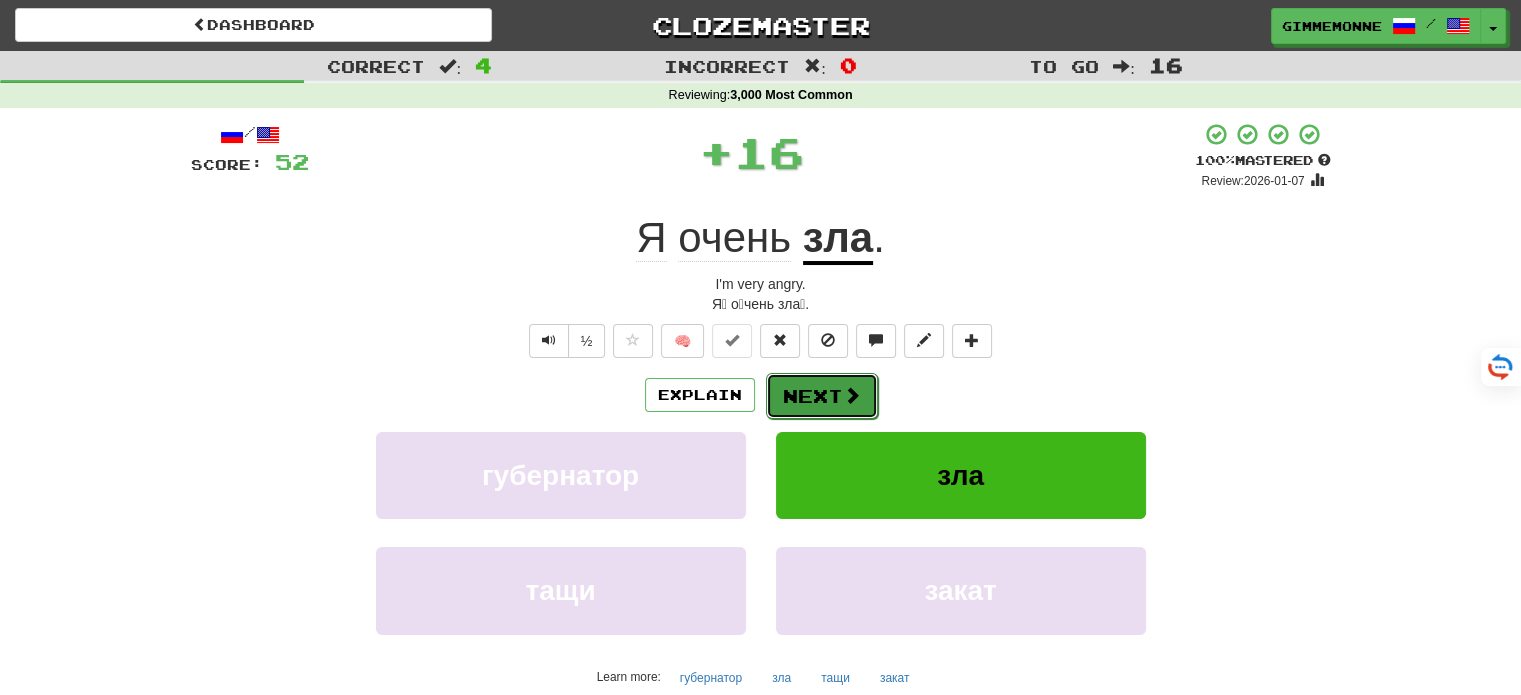 click on "Next" at bounding box center [822, 396] 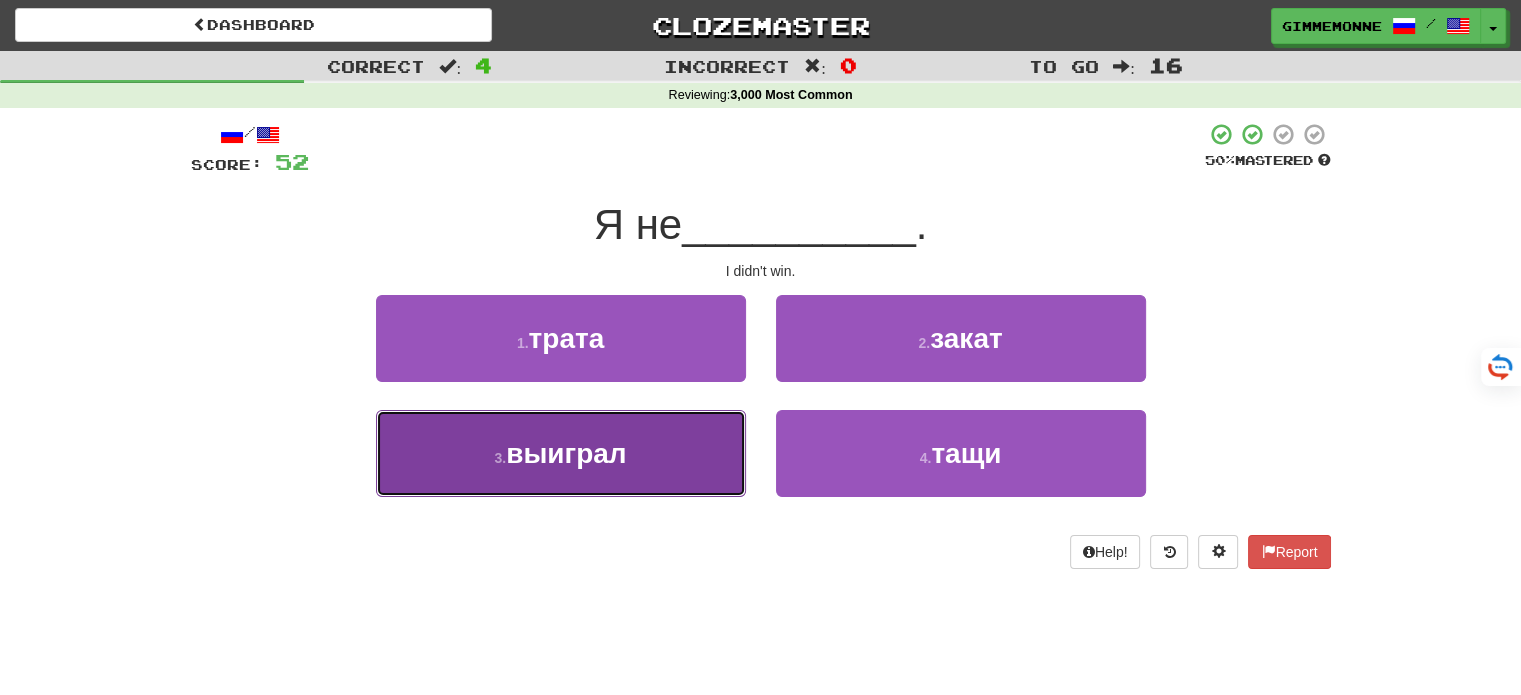 click on "3 .  выиграл" at bounding box center (561, 453) 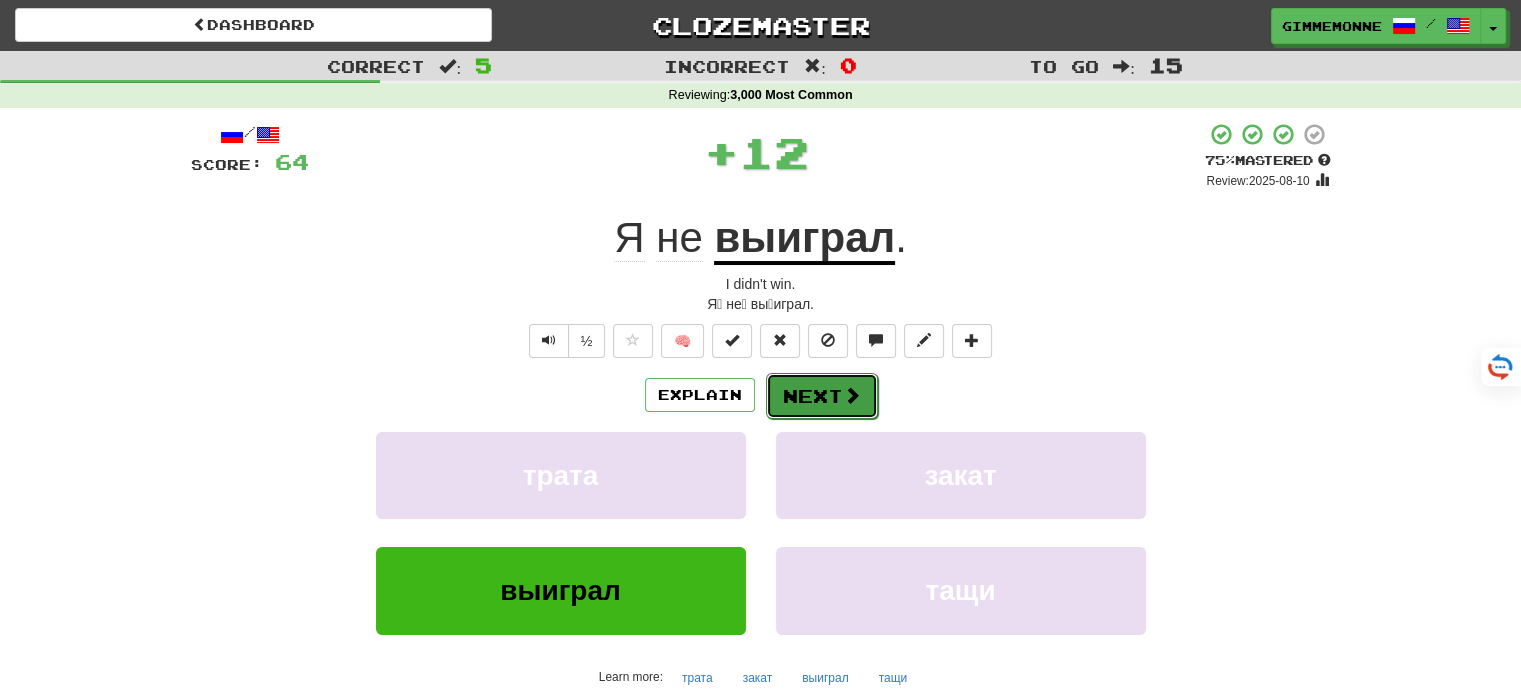 click on "Next" at bounding box center [822, 396] 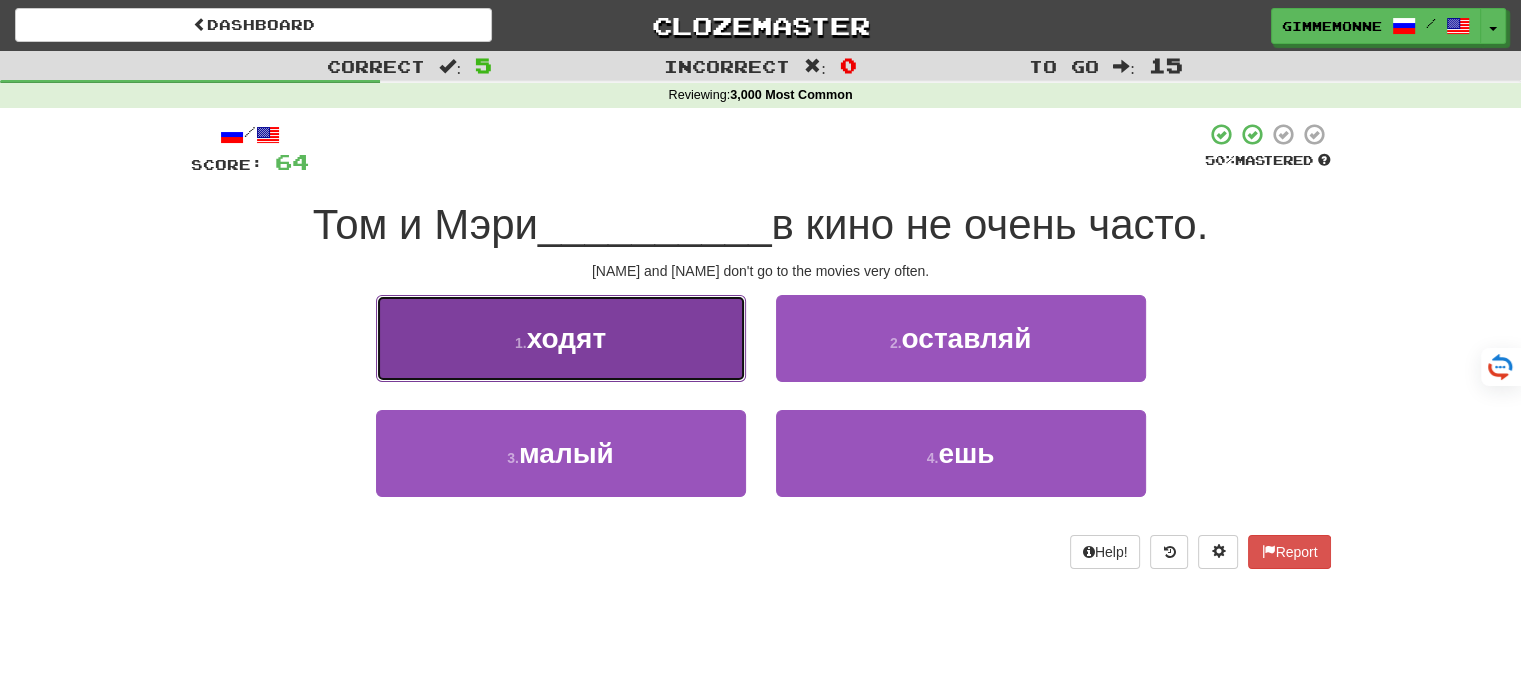 click on "1 .  ходят" at bounding box center [561, 338] 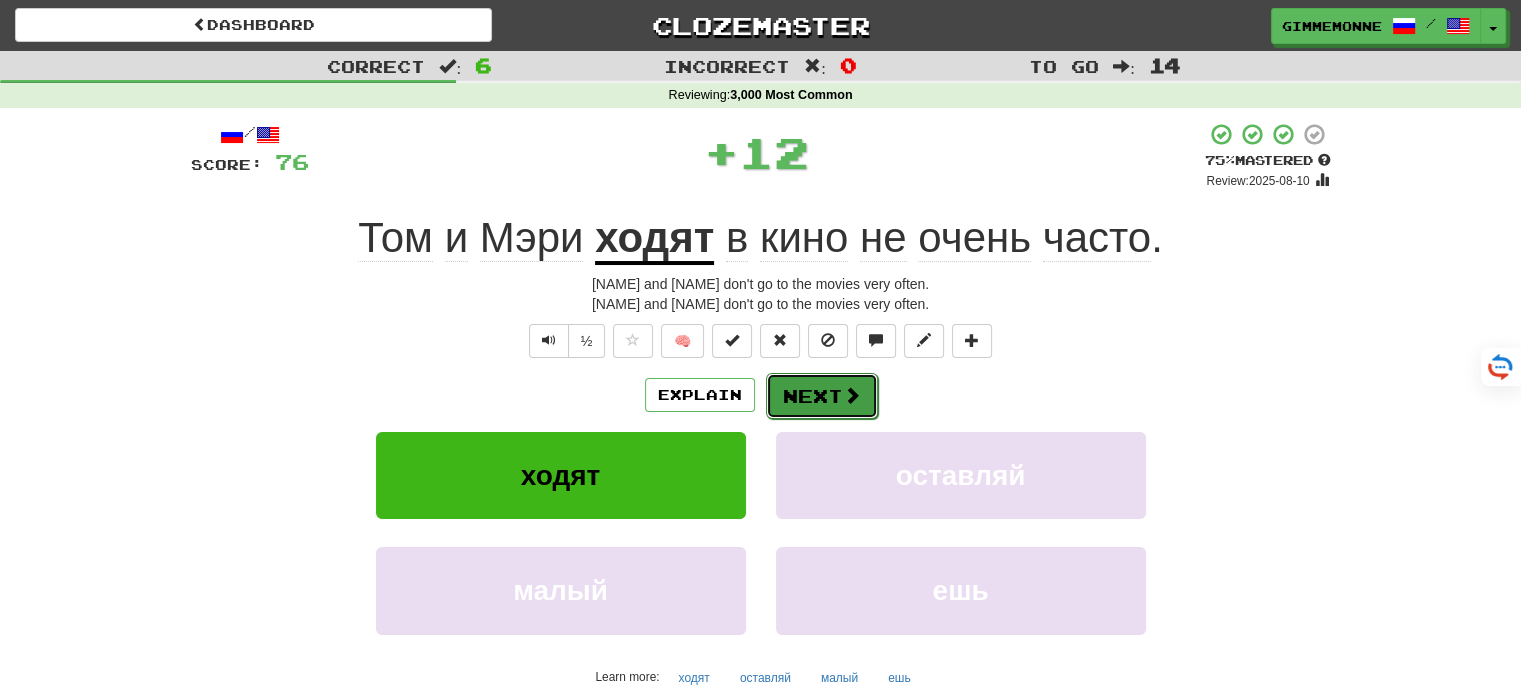 click on "Next" at bounding box center (822, 396) 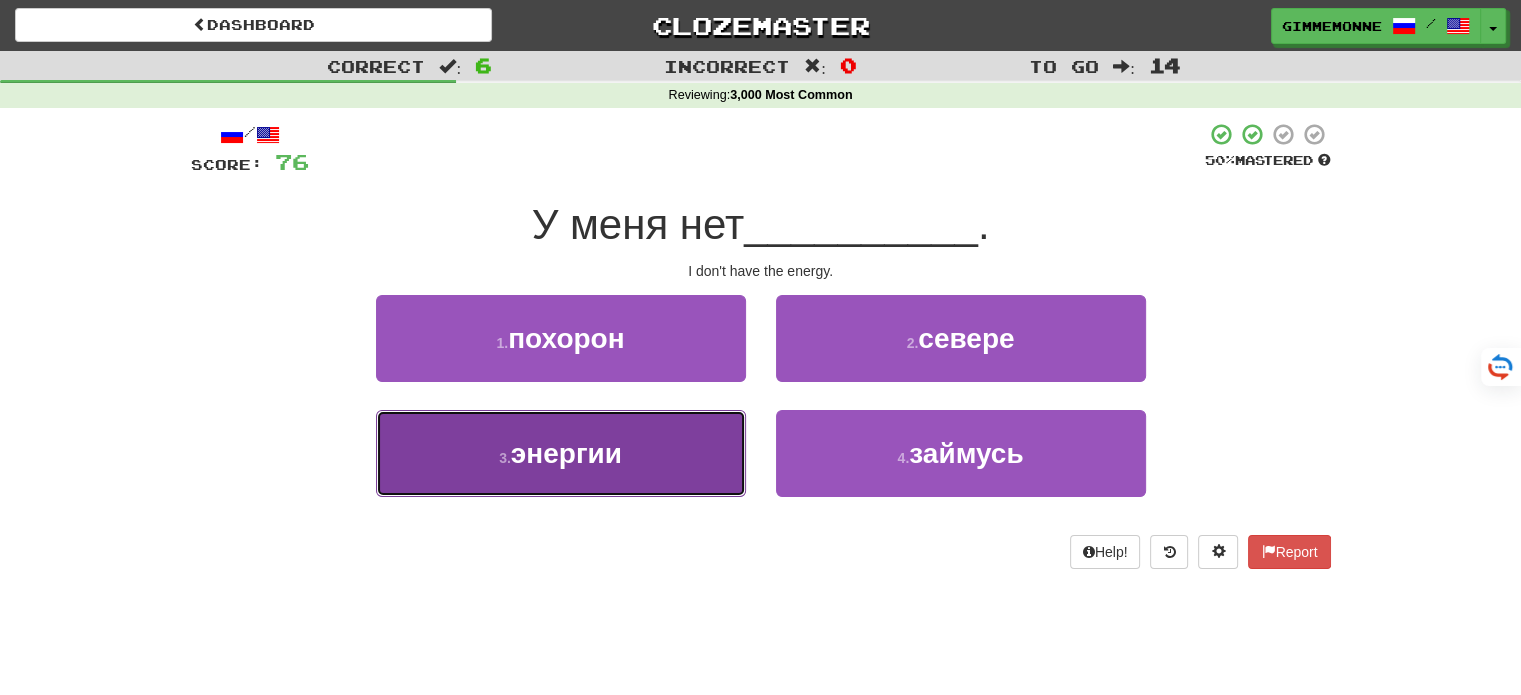 click on "3 .  энергии" at bounding box center [561, 453] 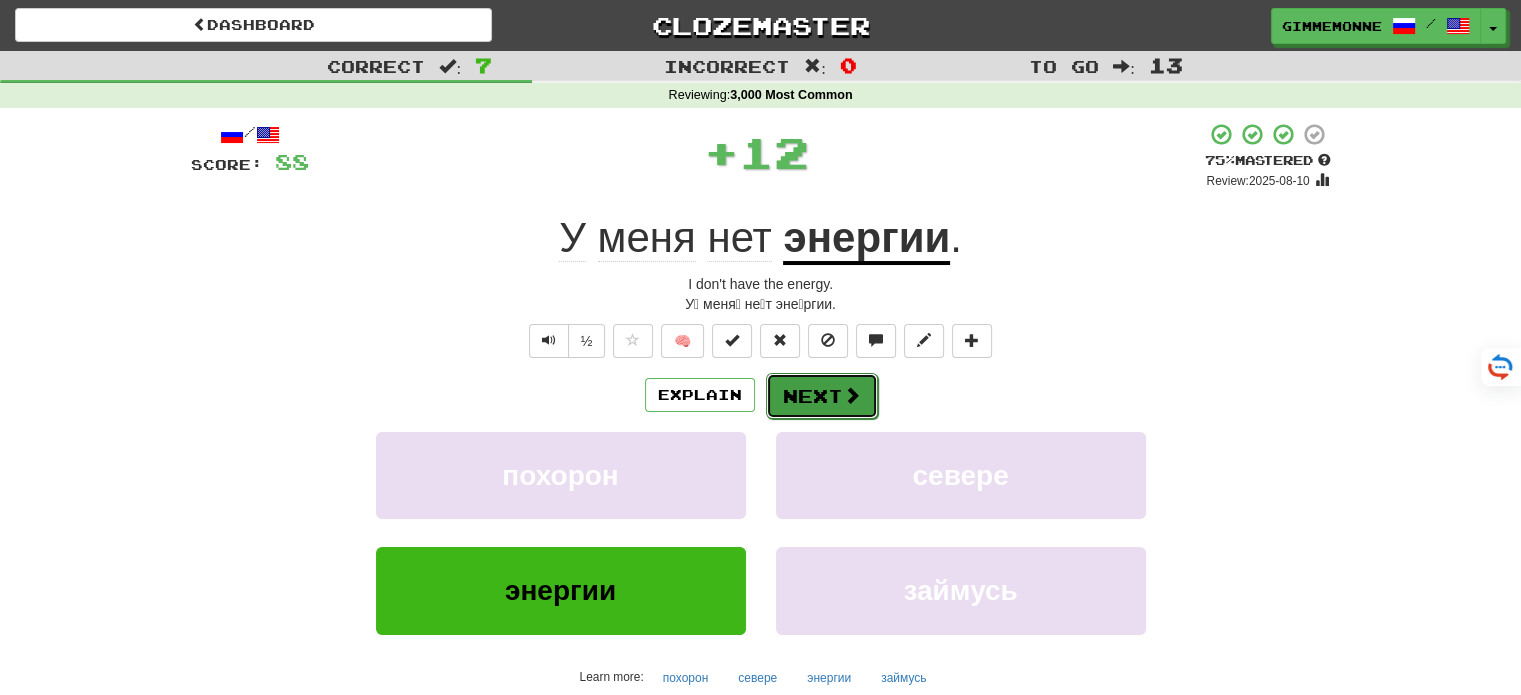 click on "Next" at bounding box center (822, 396) 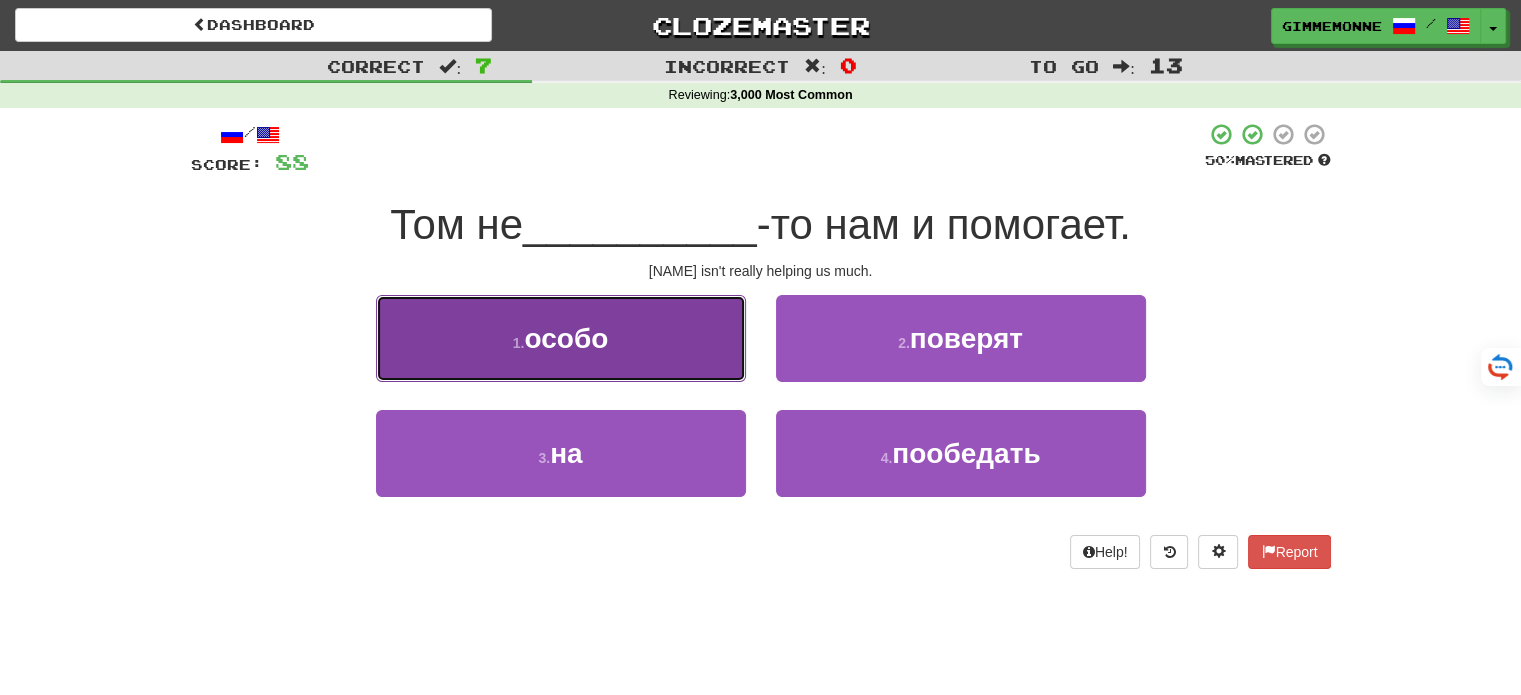 click on "1 .  особо" at bounding box center (561, 338) 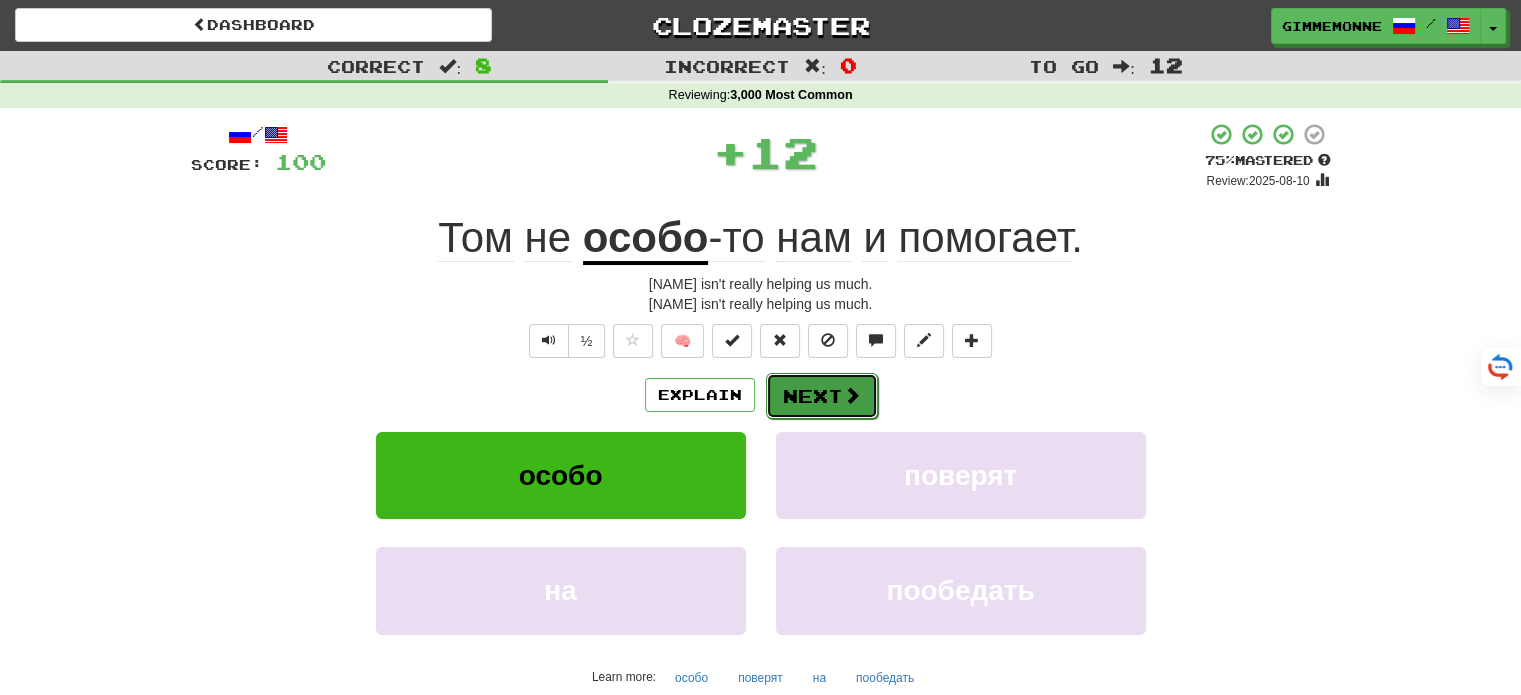 click on "Next" at bounding box center (822, 396) 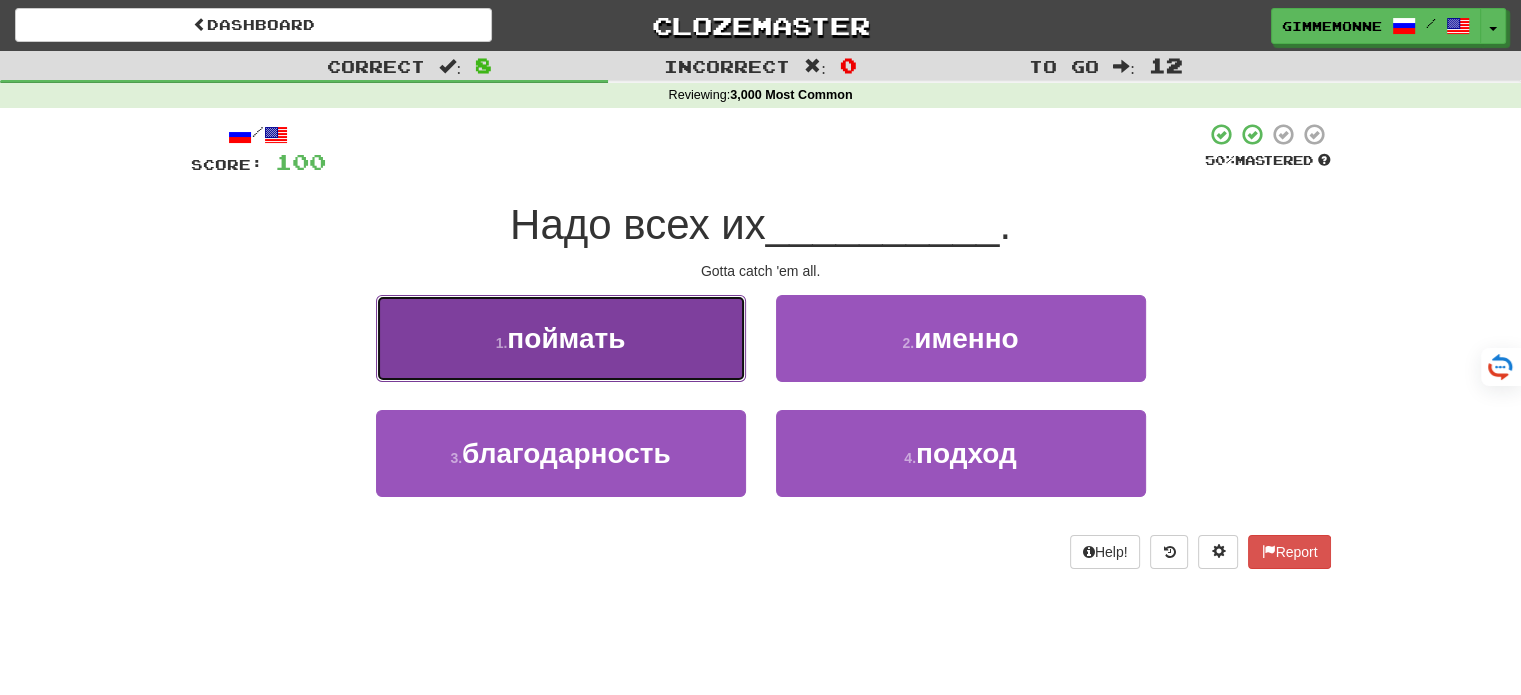 click on "1 .  поймать" at bounding box center [561, 338] 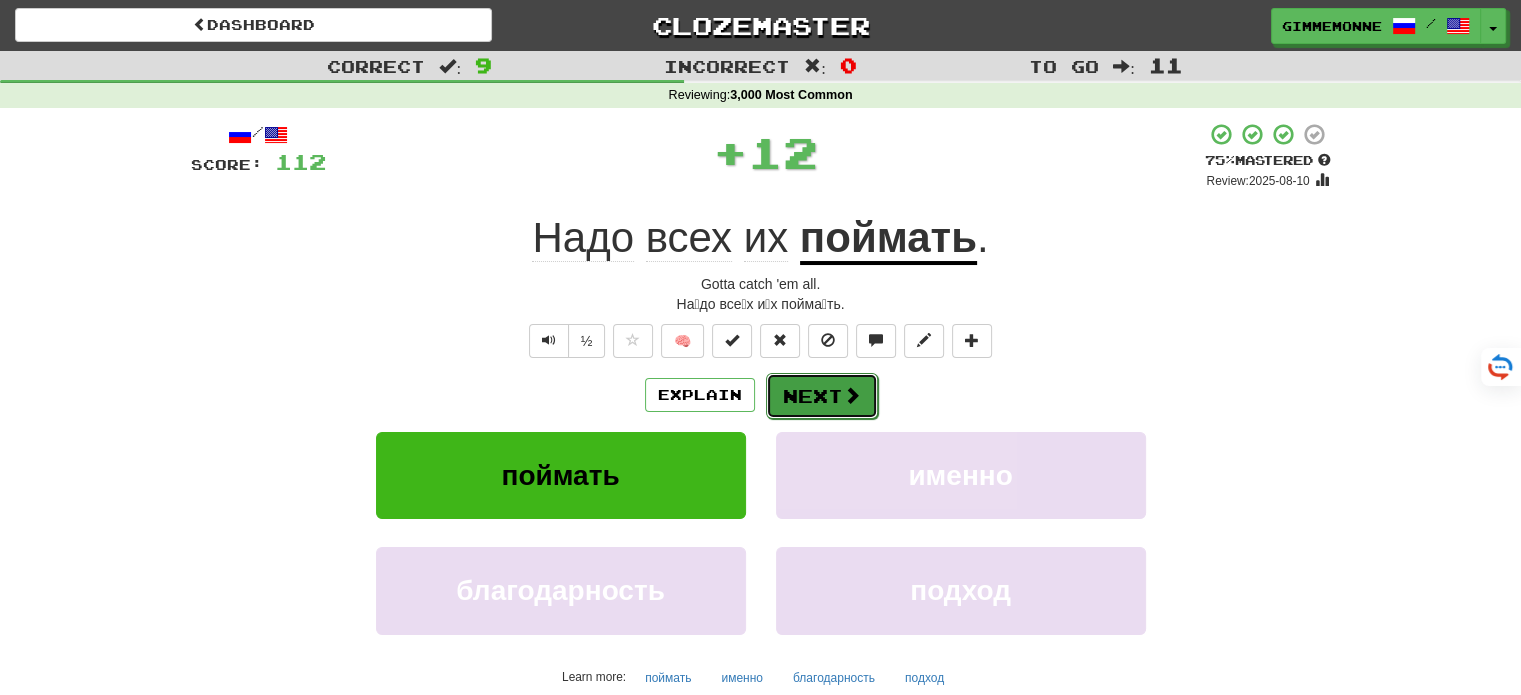 click on "Next" at bounding box center [822, 396] 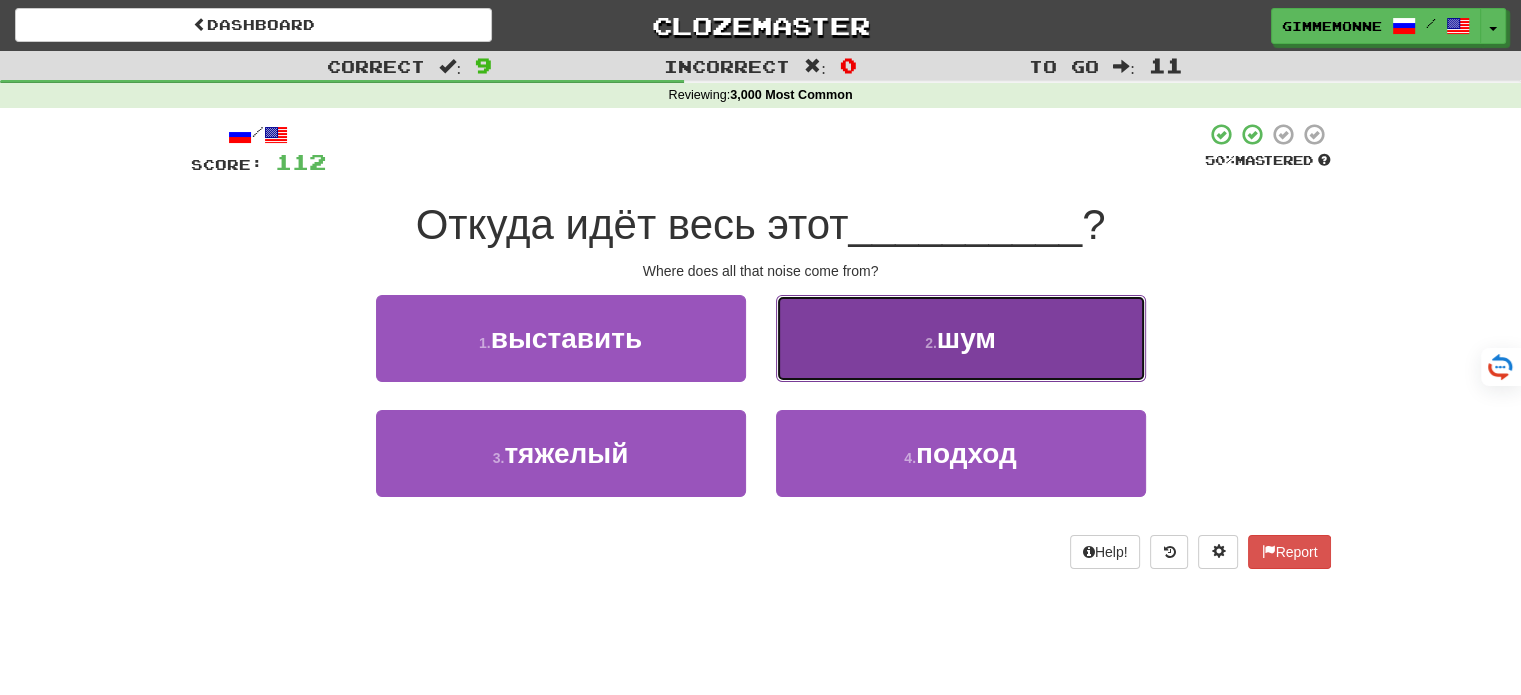 click on "2 .  шум" at bounding box center [961, 338] 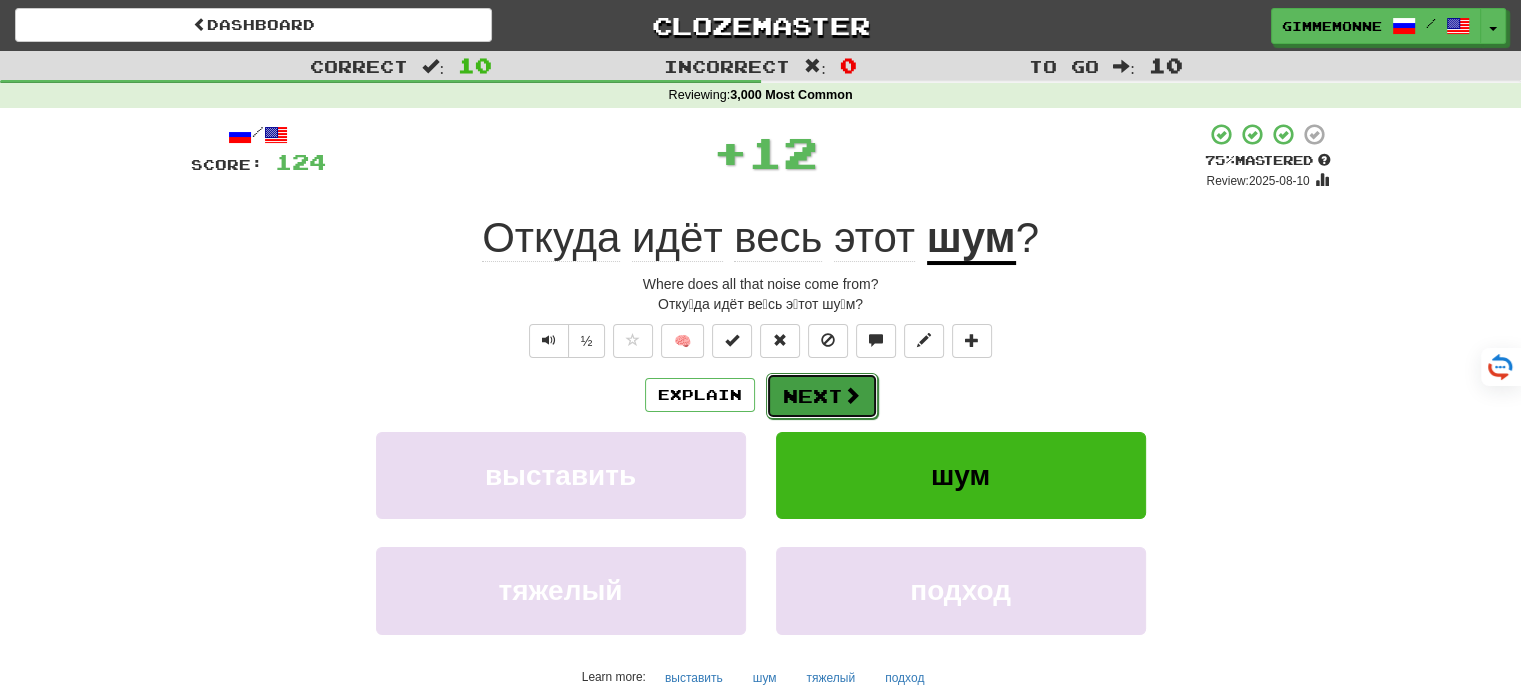 click on "Next" at bounding box center (822, 396) 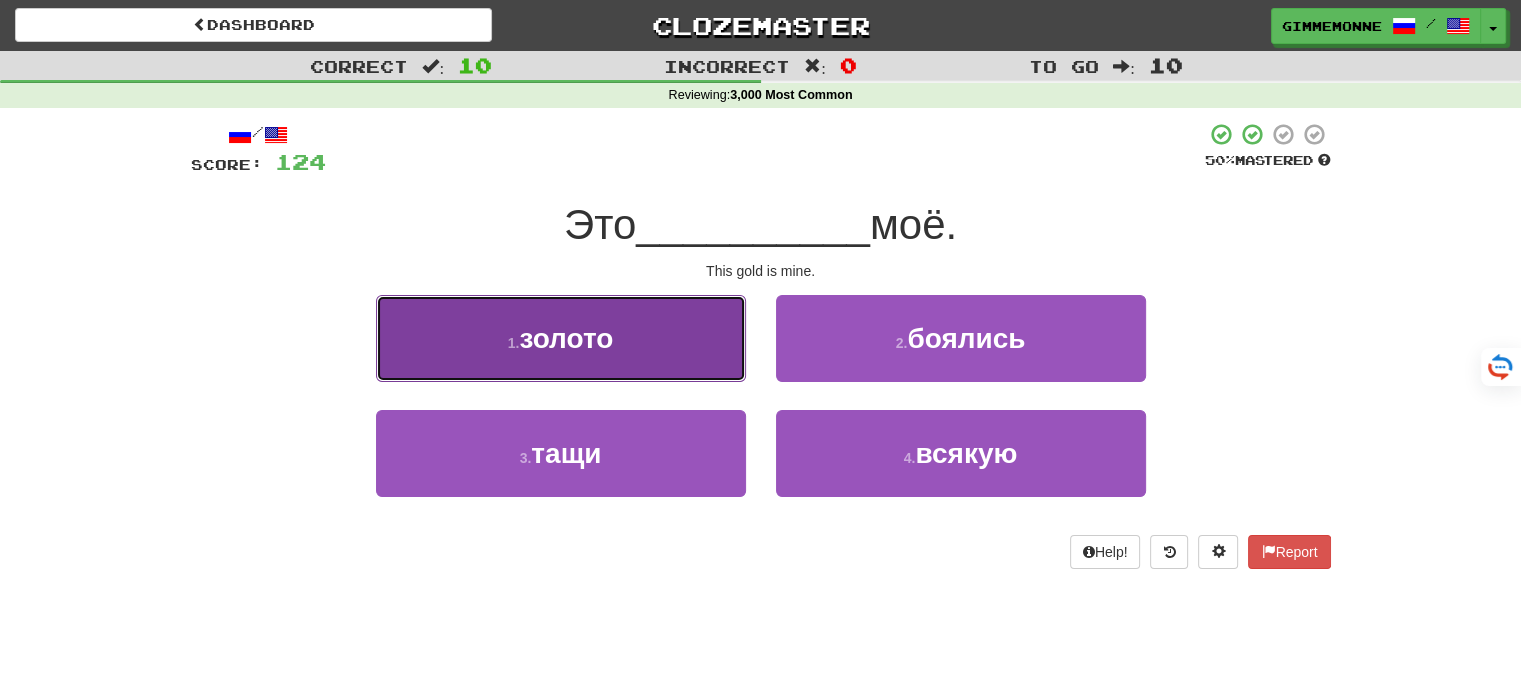 click on "1 .  золото" at bounding box center [561, 338] 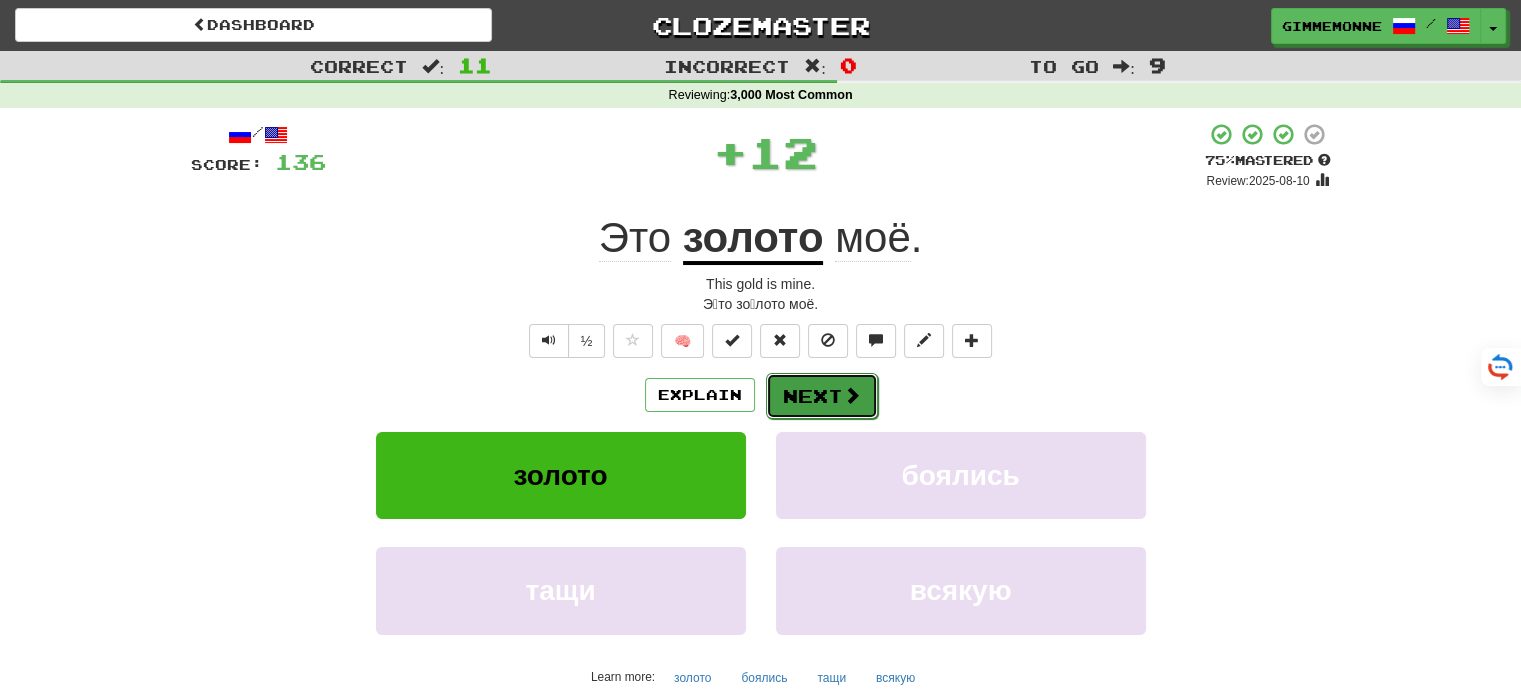 click on "Next" at bounding box center (822, 396) 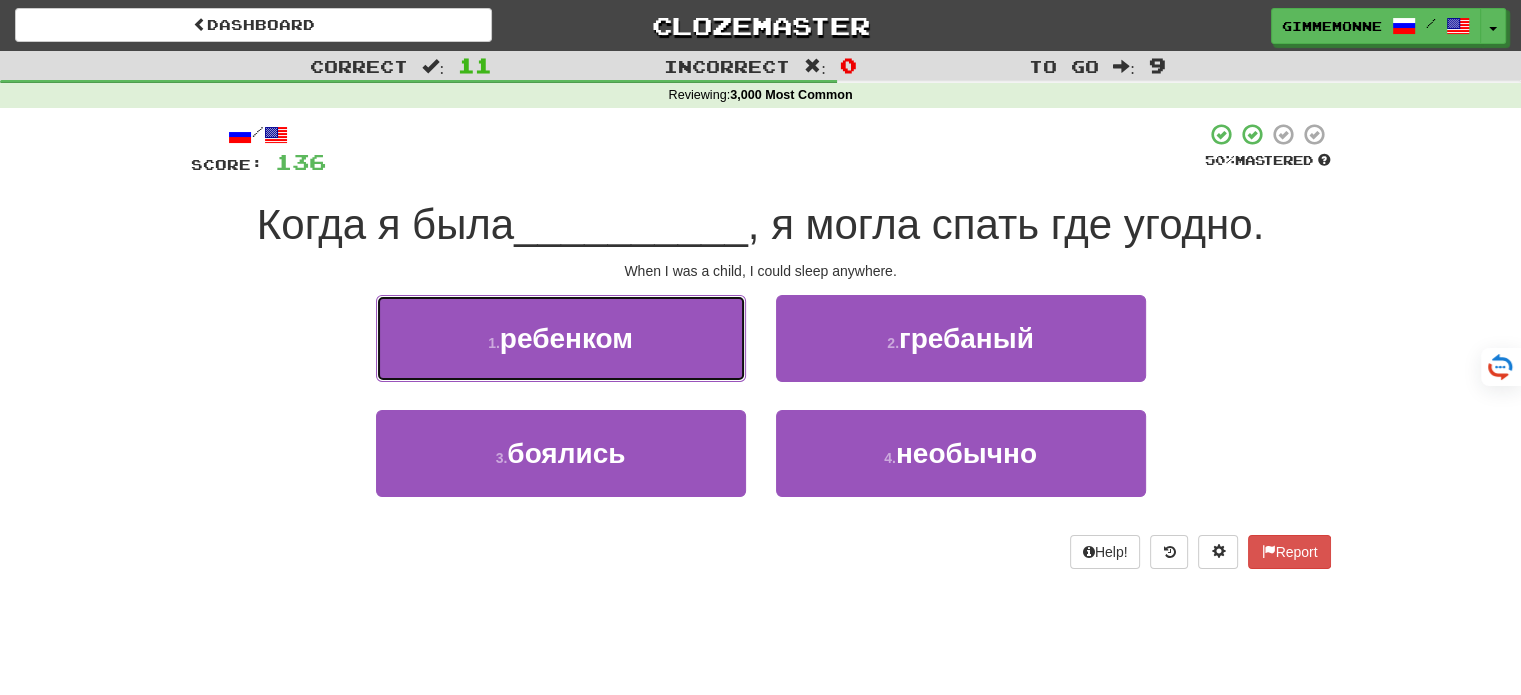 click on "1 .  ребенком" at bounding box center (561, 338) 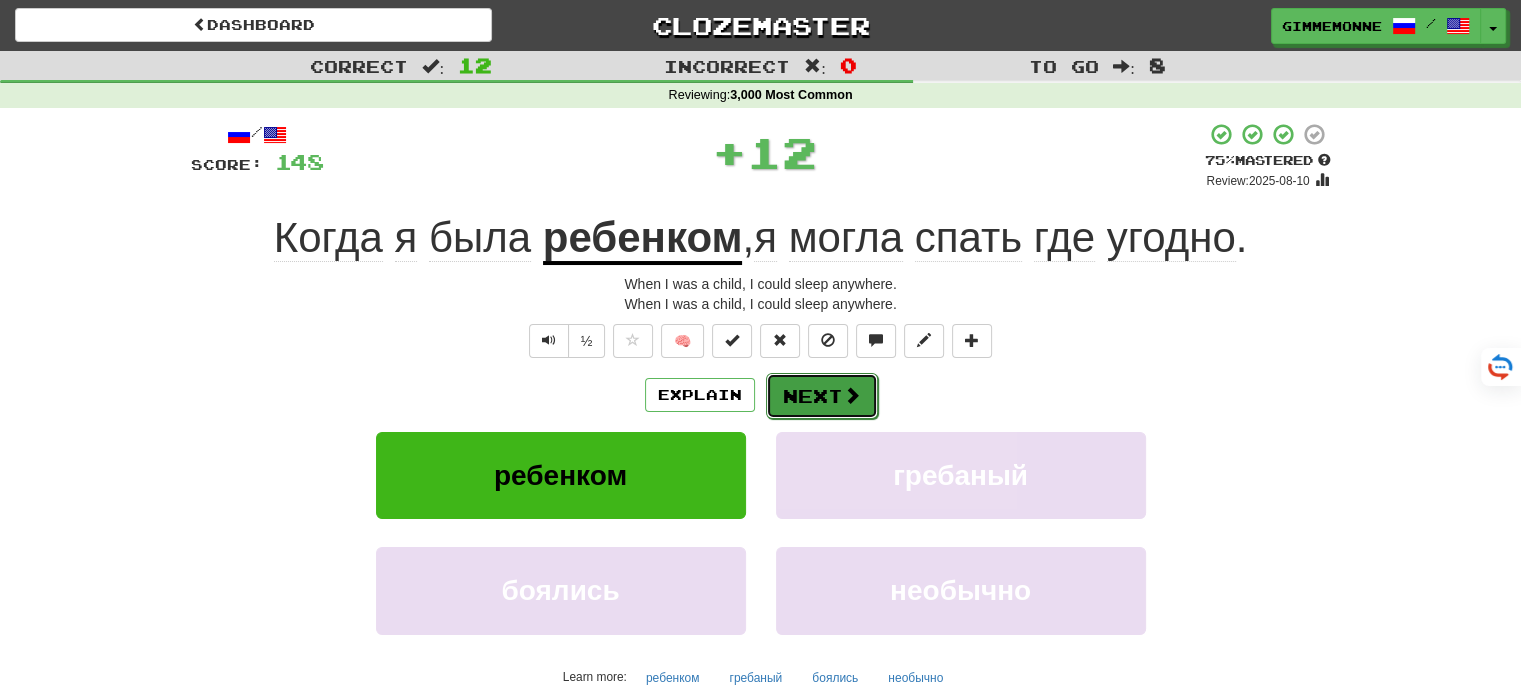 click on "Next" at bounding box center [822, 396] 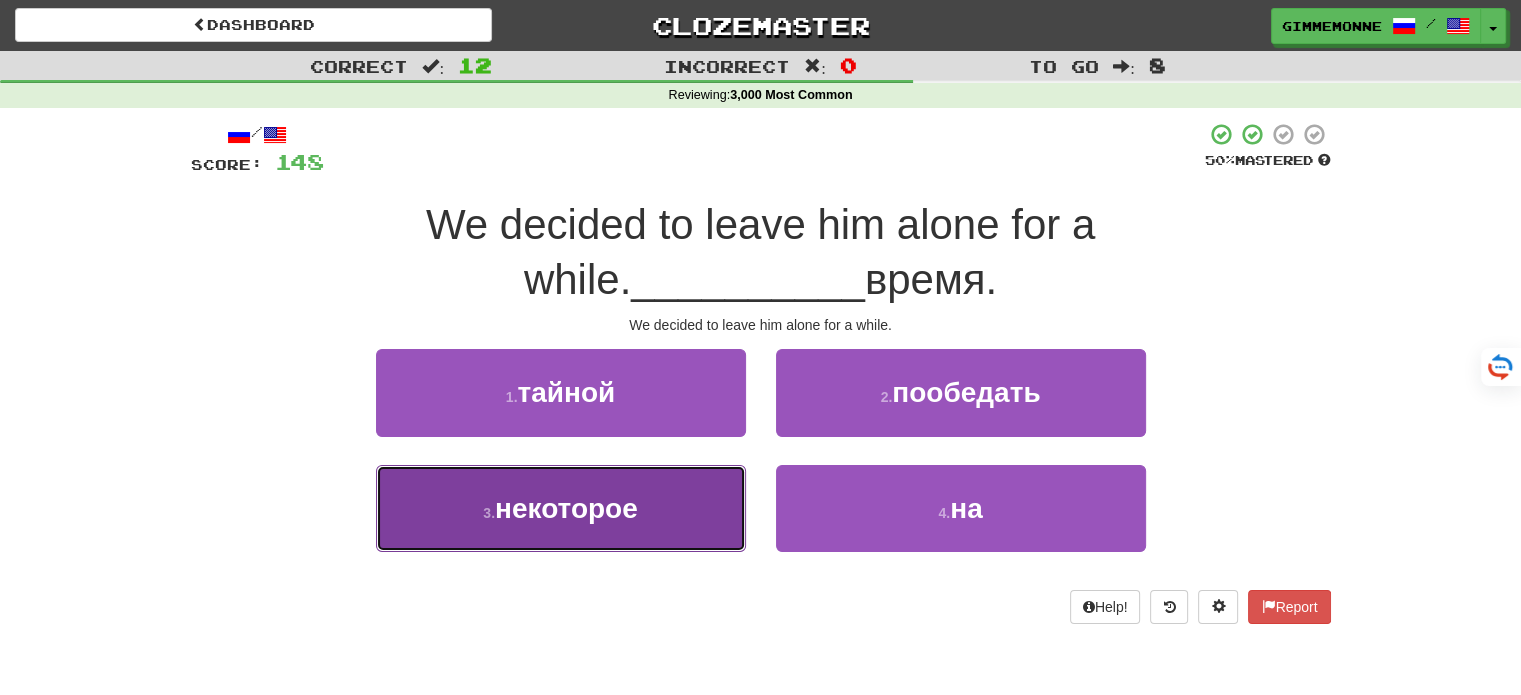 click on "3 .  некоторое" at bounding box center [561, 508] 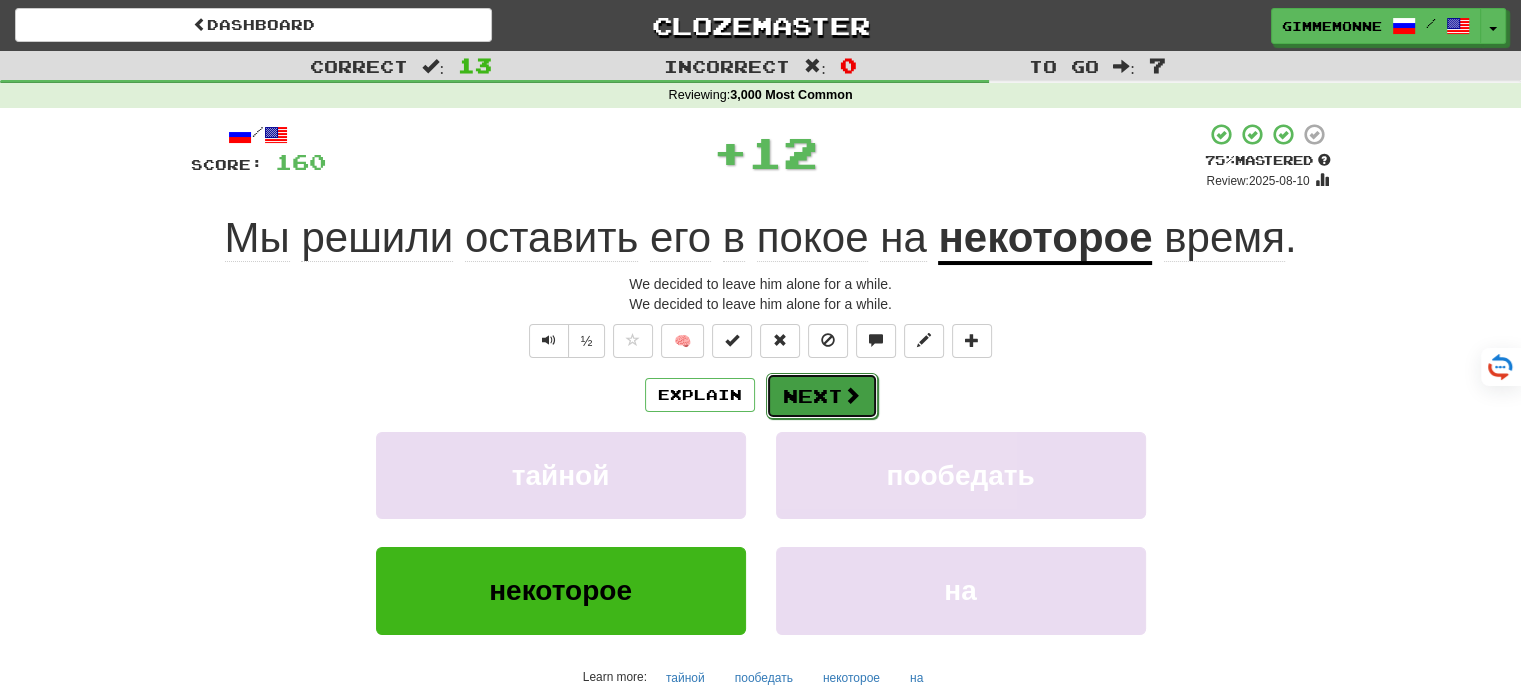 click on "Next" at bounding box center (822, 396) 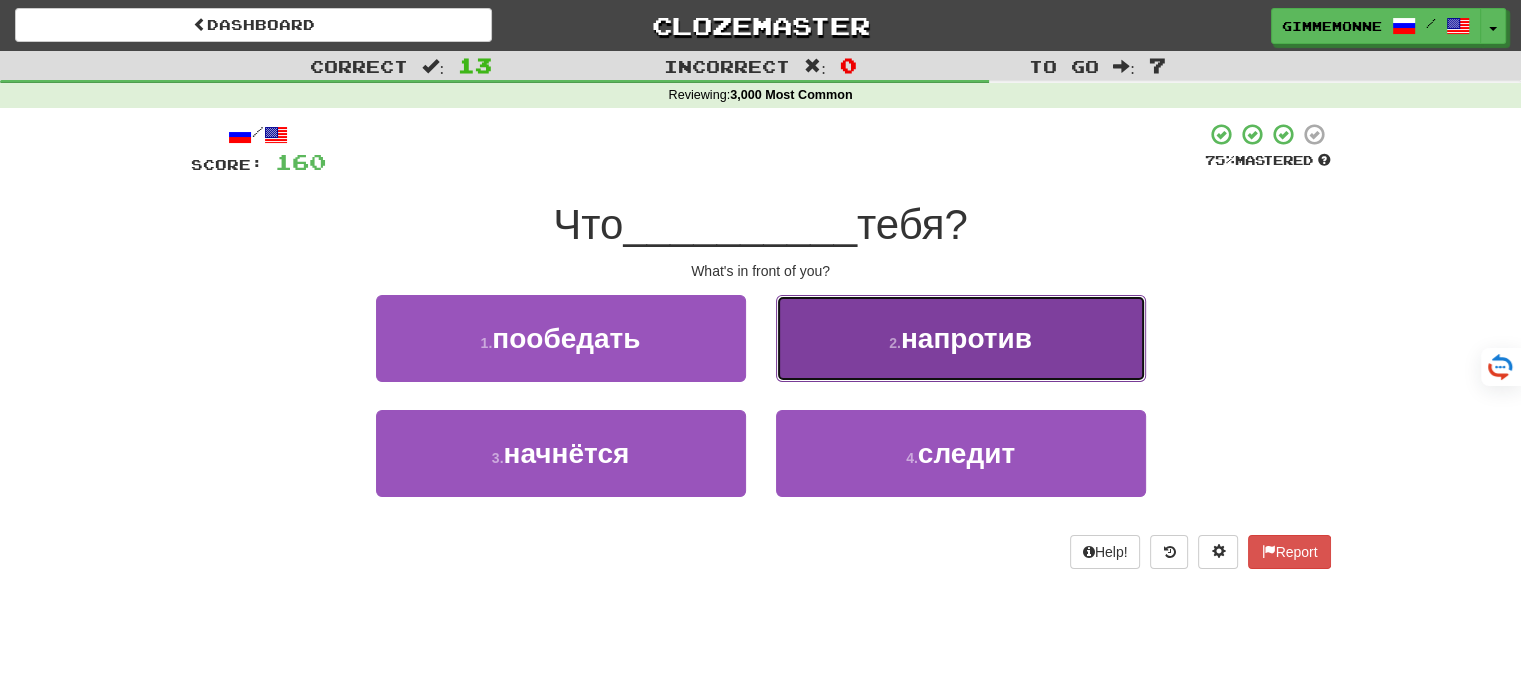 click on "2 .  напротив" at bounding box center [961, 338] 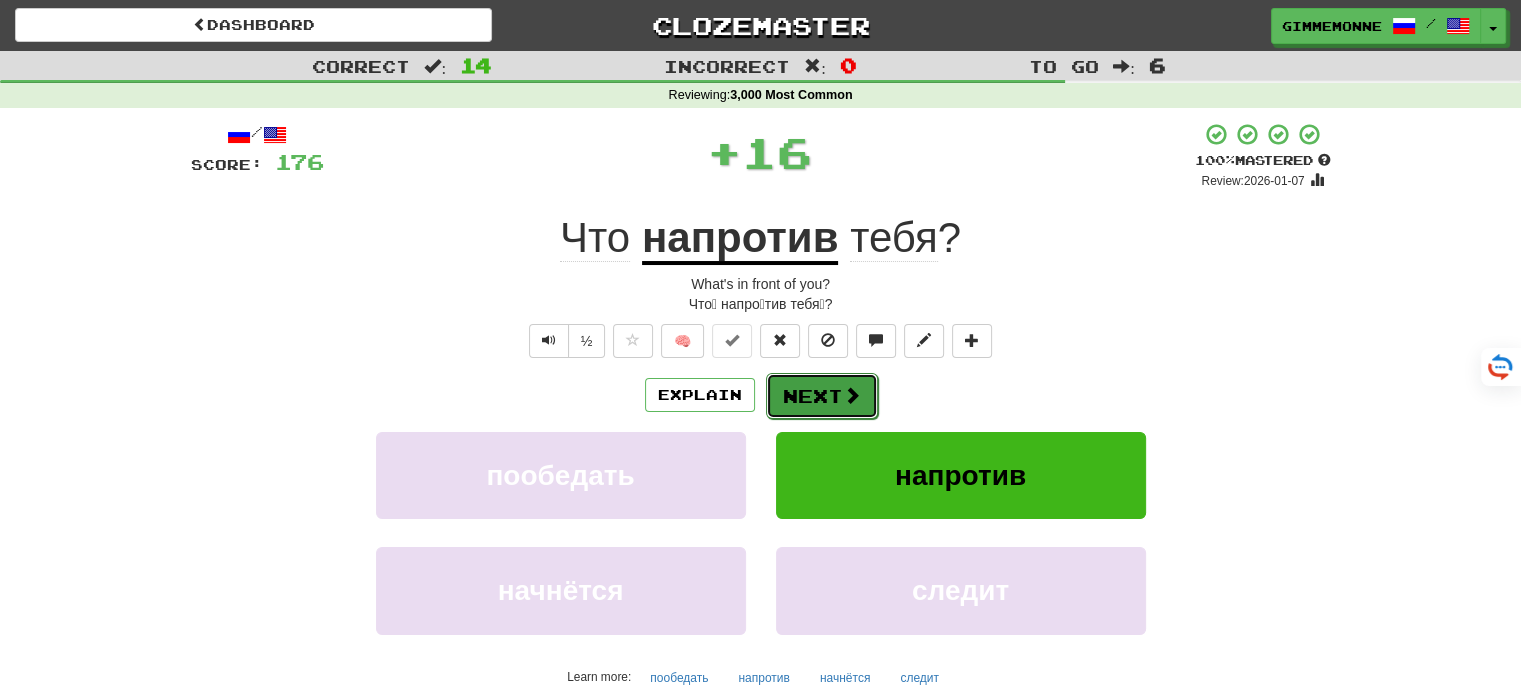 click on "Next" at bounding box center (822, 396) 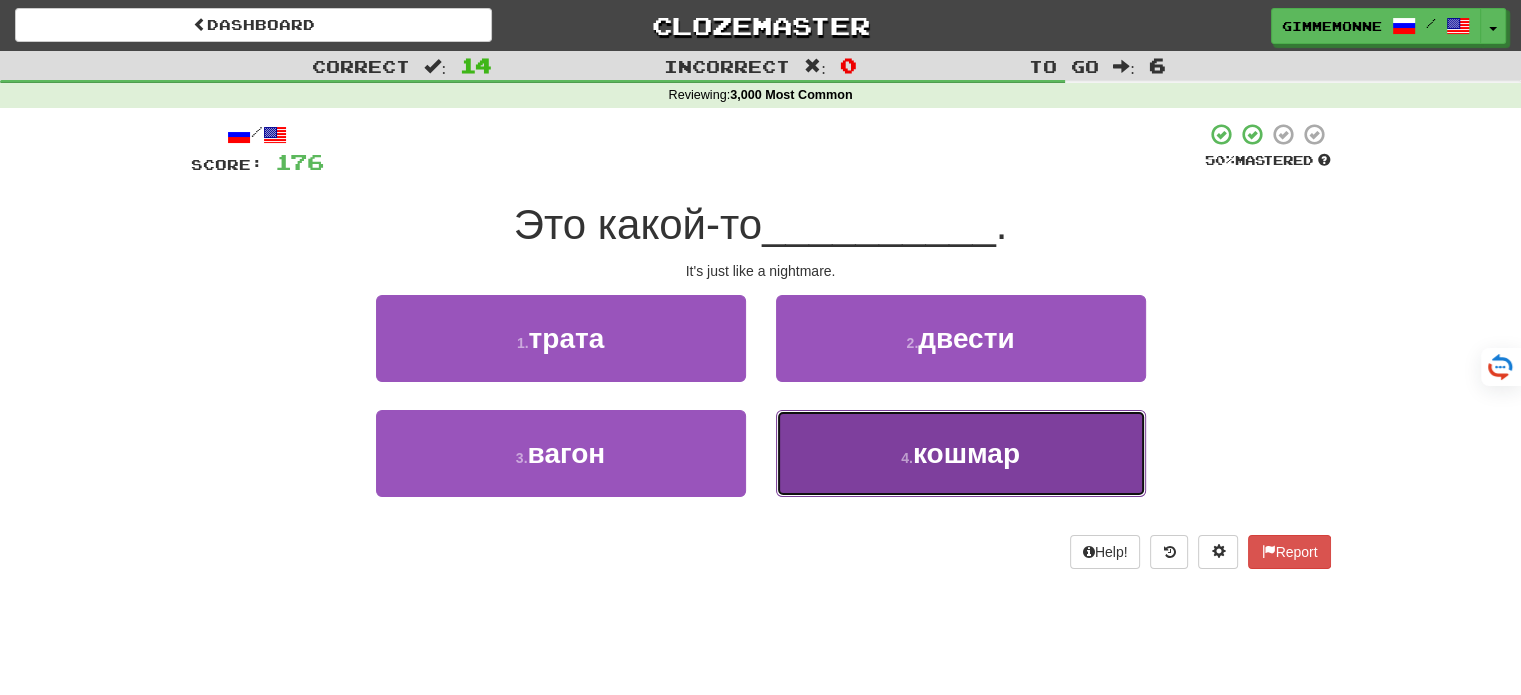 click on "4 .  кошмар" at bounding box center [961, 453] 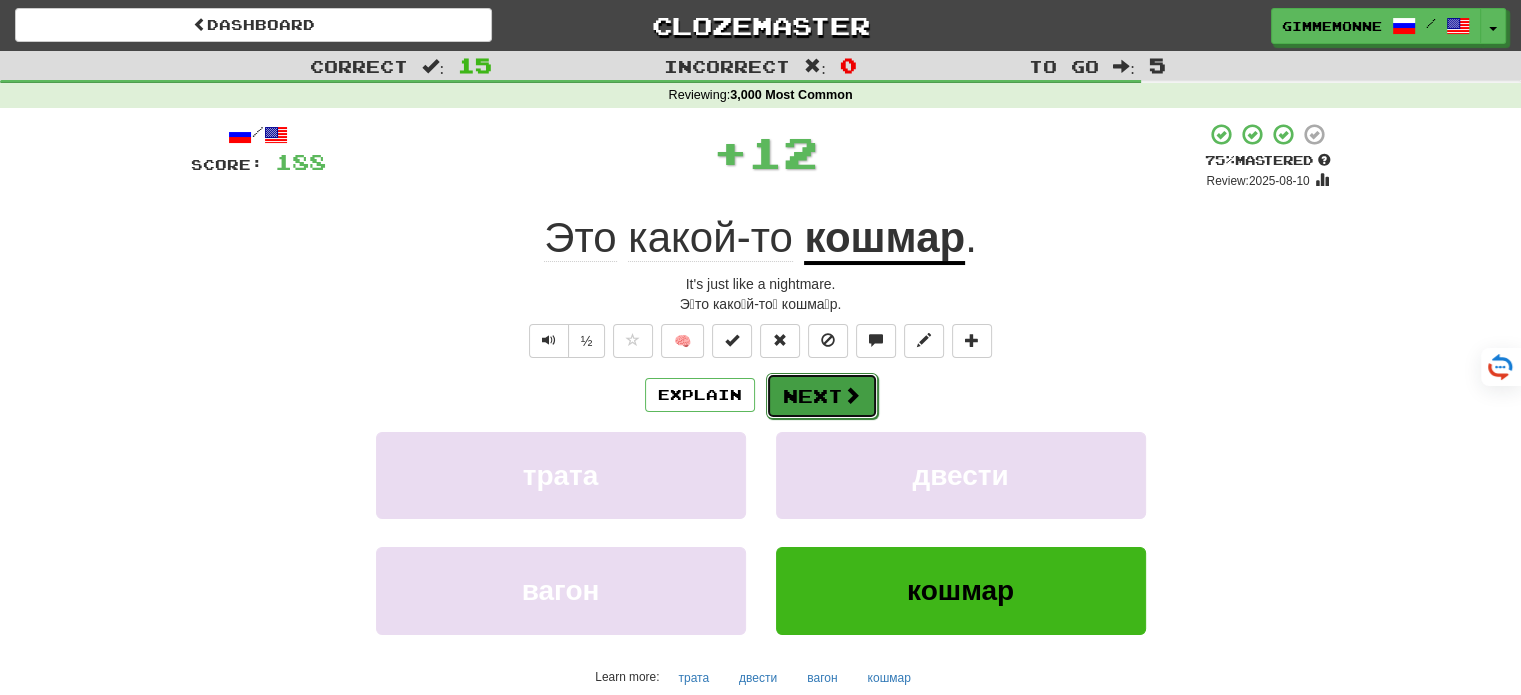 click at bounding box center [852, 395] 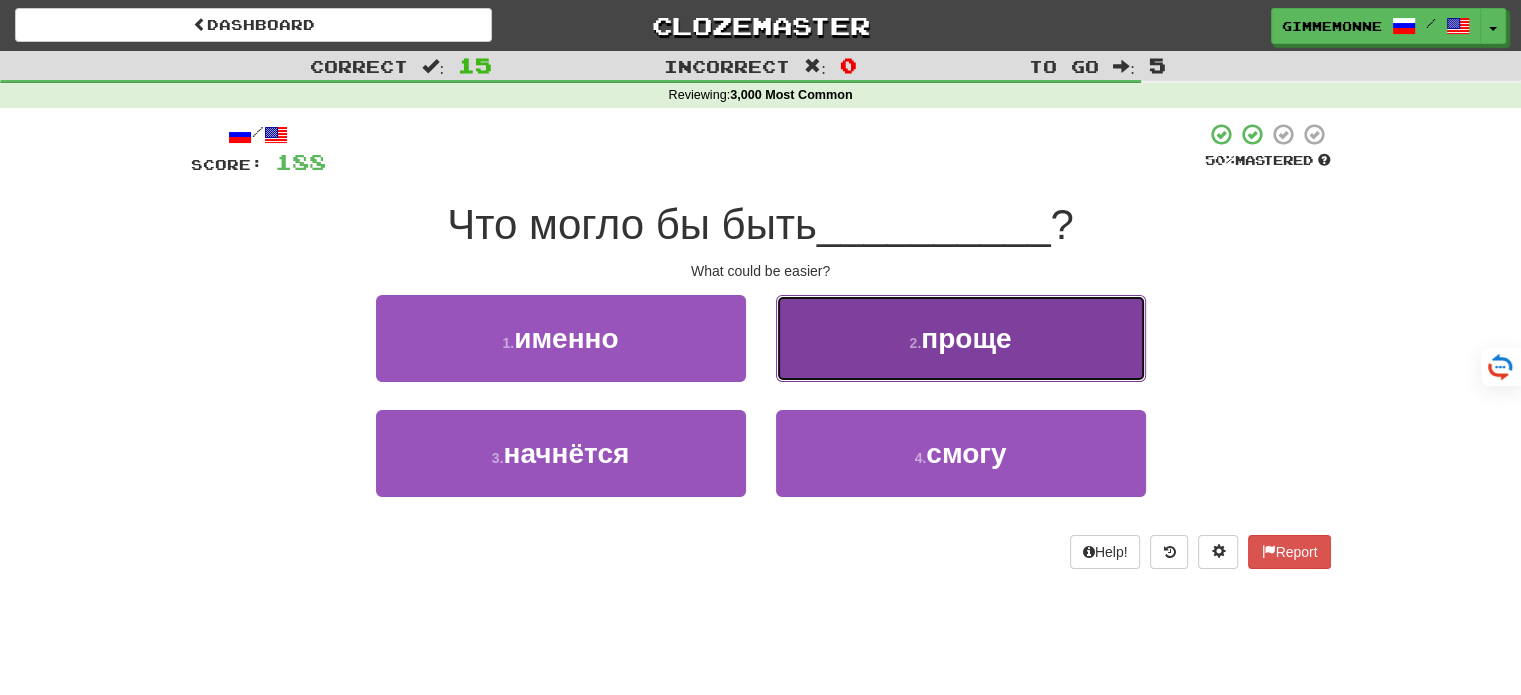 click on "2 .  проще" at bounding box center [961, 338] 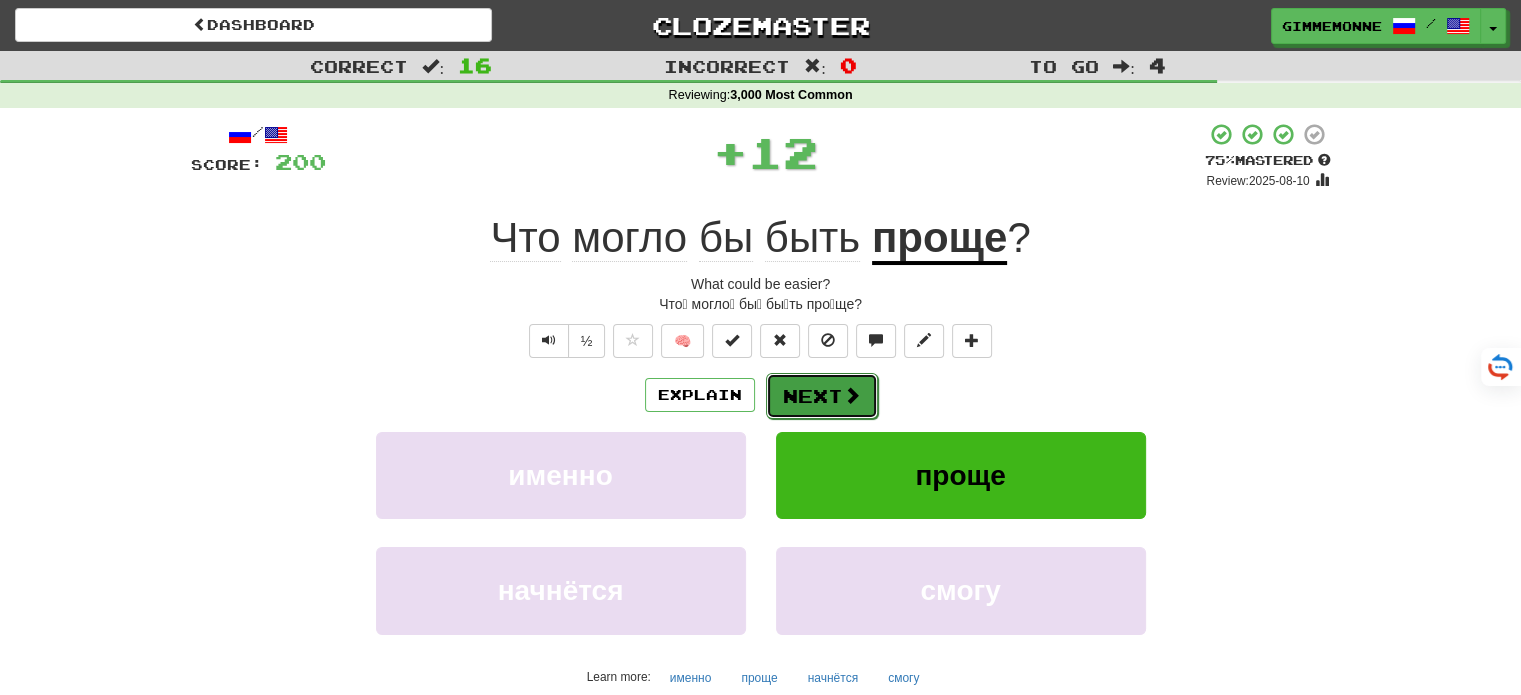 click on "Next" at bounding box center [822, 396] 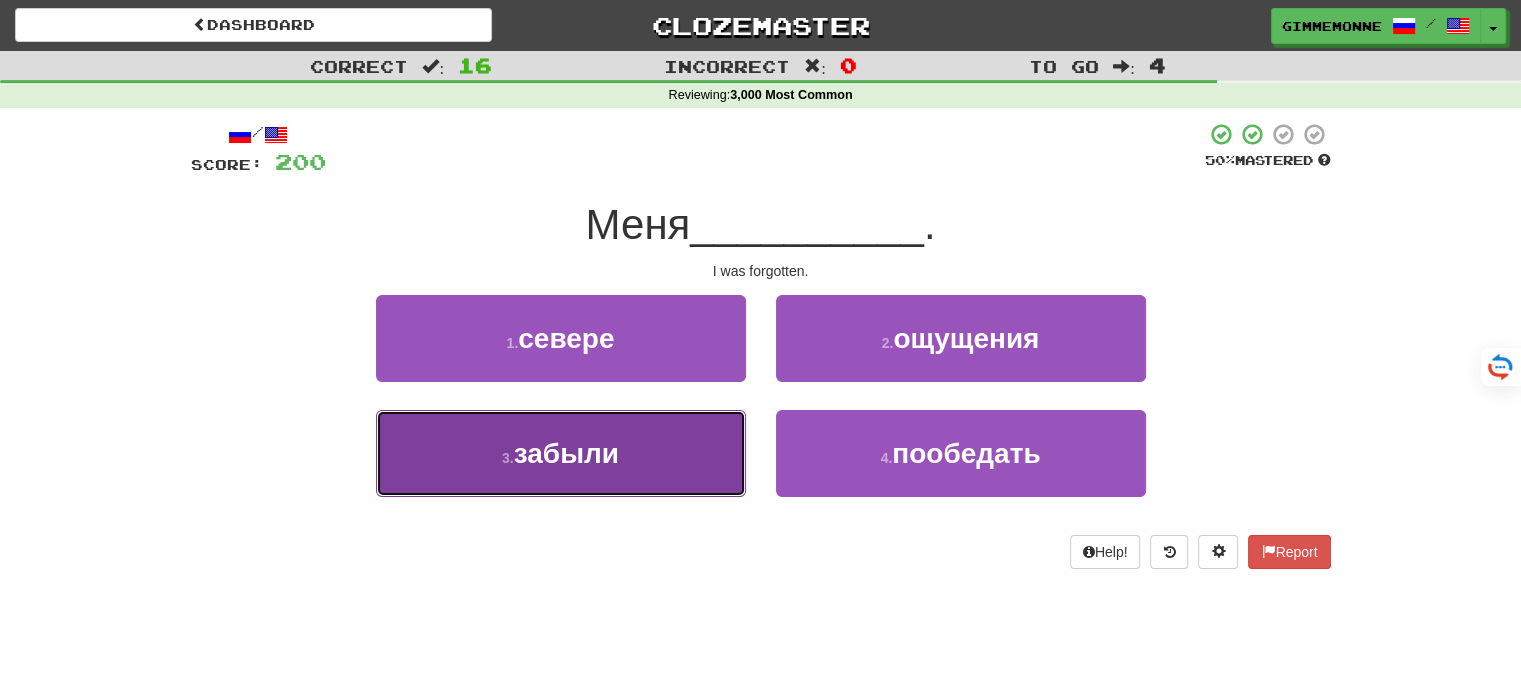 click on "3 .  забыли" at bounding box center (561, 453) 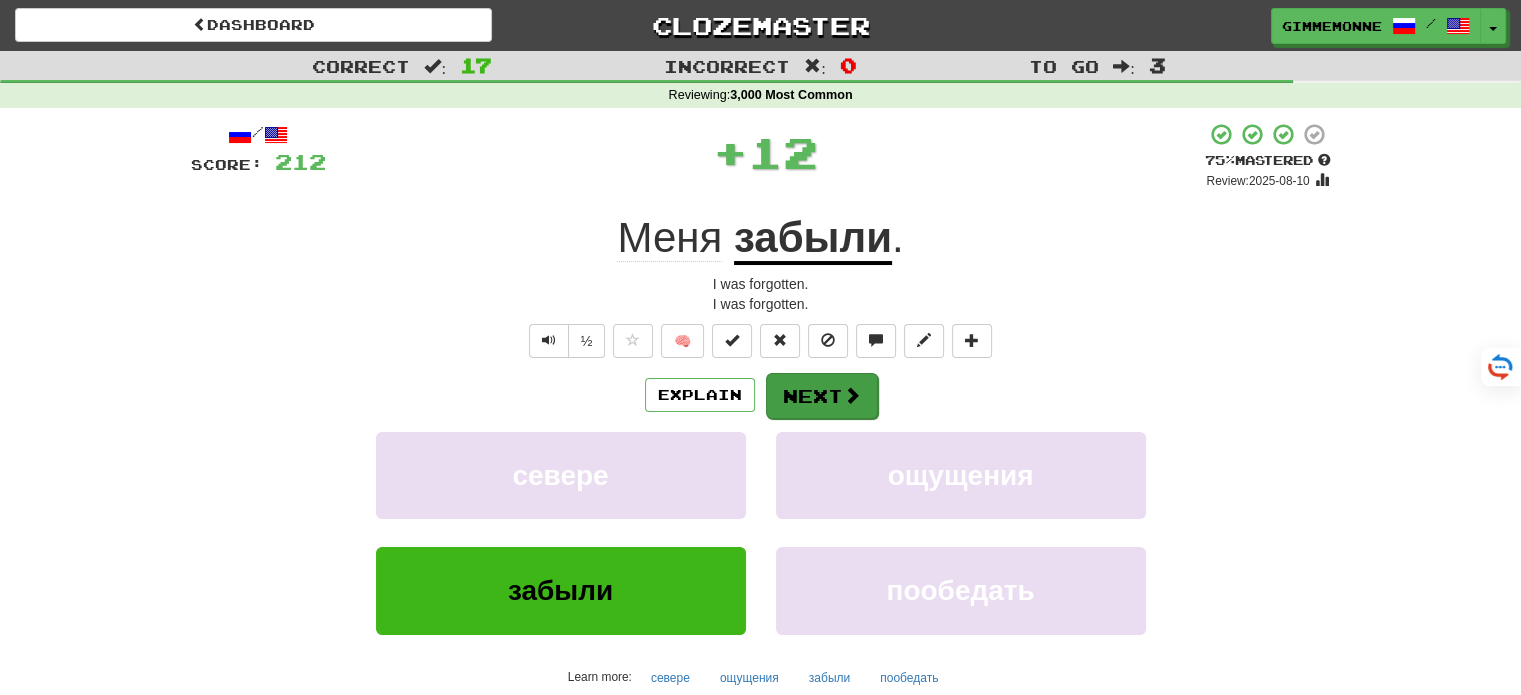 click on "Explain Next севере ощущения забыли пообедать Learn more: севере ощущения забыли пообедать" at bounding box center (761, 532) 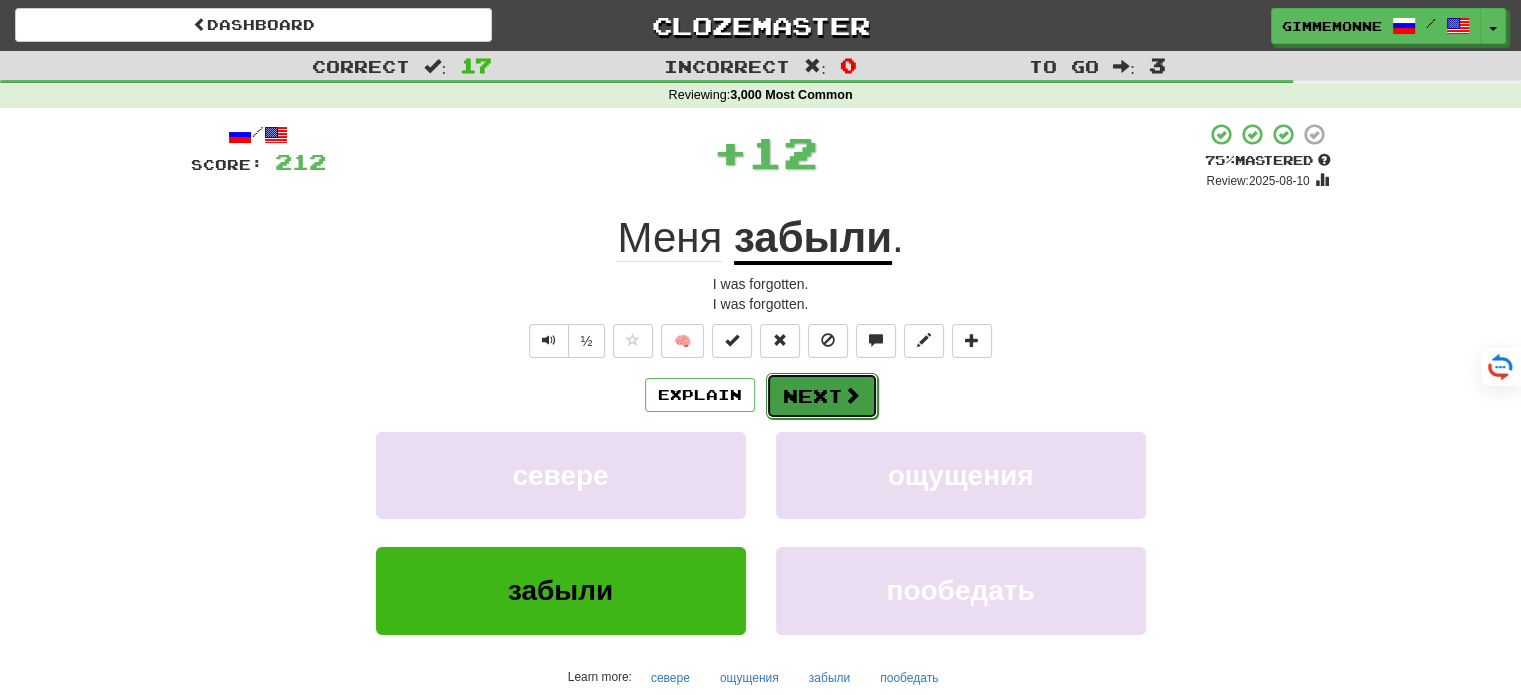 click on "Next" at bounding box center (822, 396) 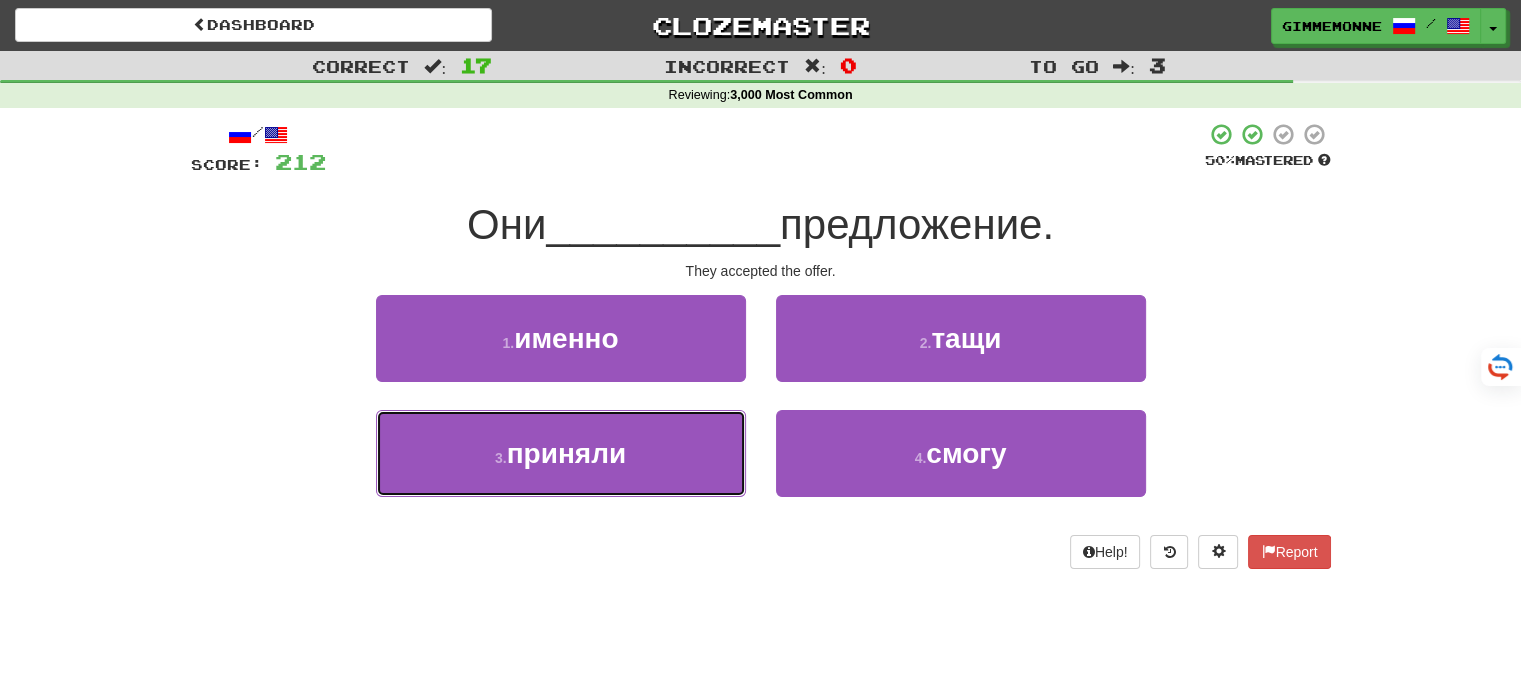 drag, startPoint x: 641, startPoint y: 453, endPoint x: 736, endPoint y: 420, distance: 100.56838 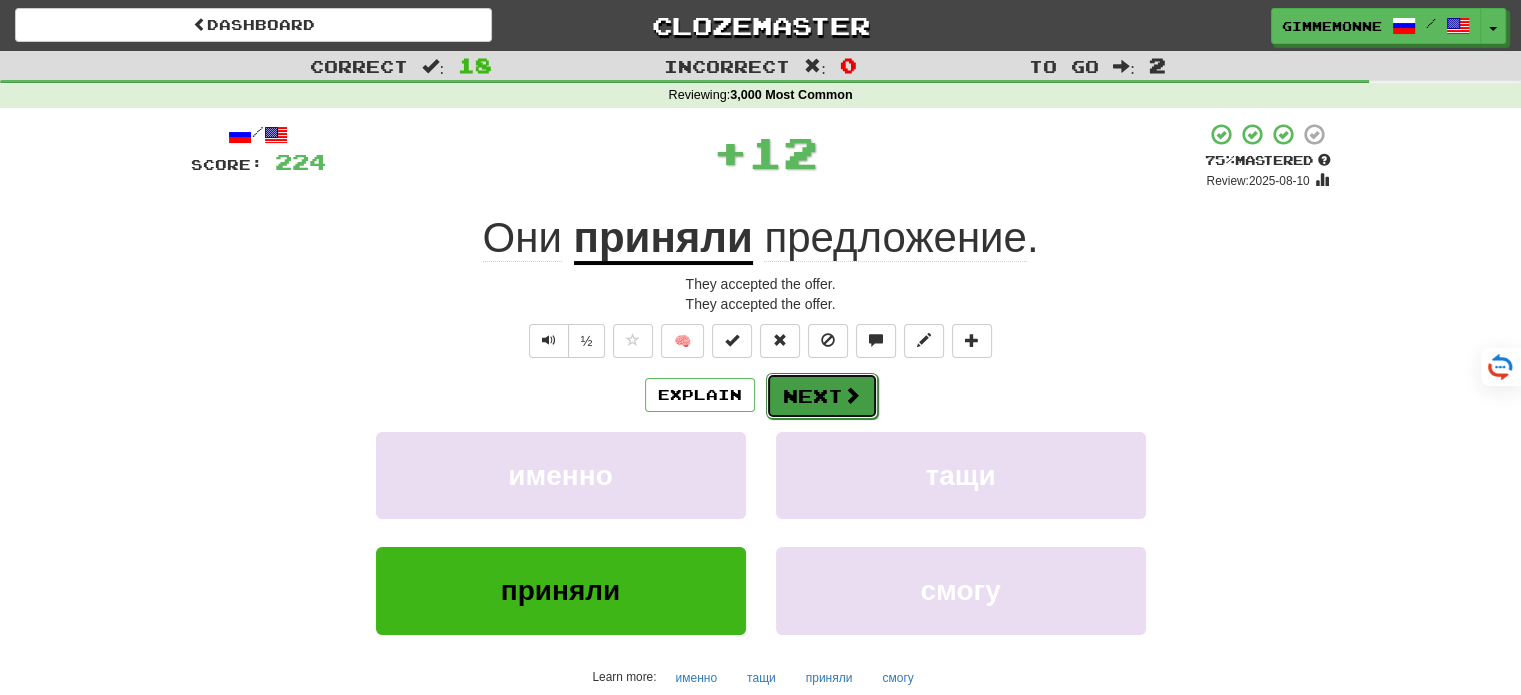 click on "Next" at bounding box center [822, 396] 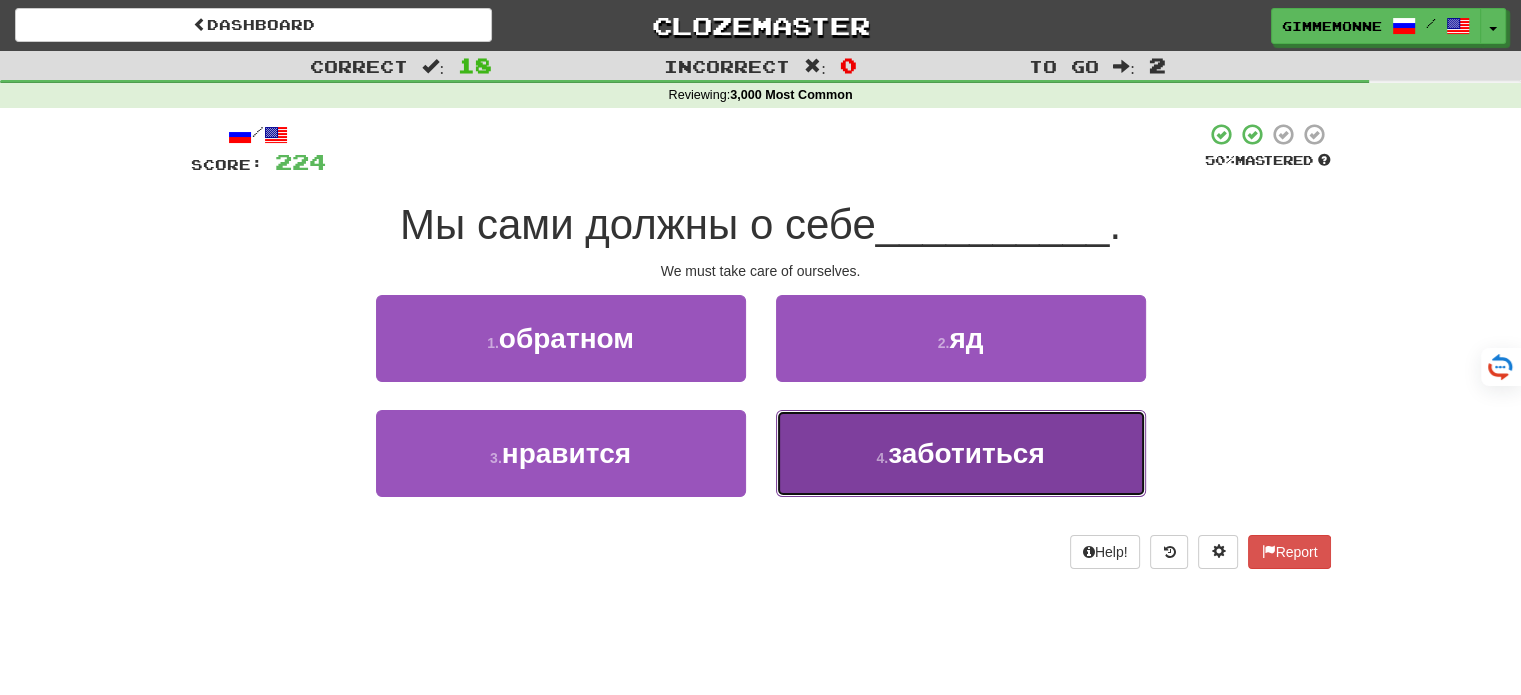 click on "4 .  заботиться" at bounding box center [961, 453] 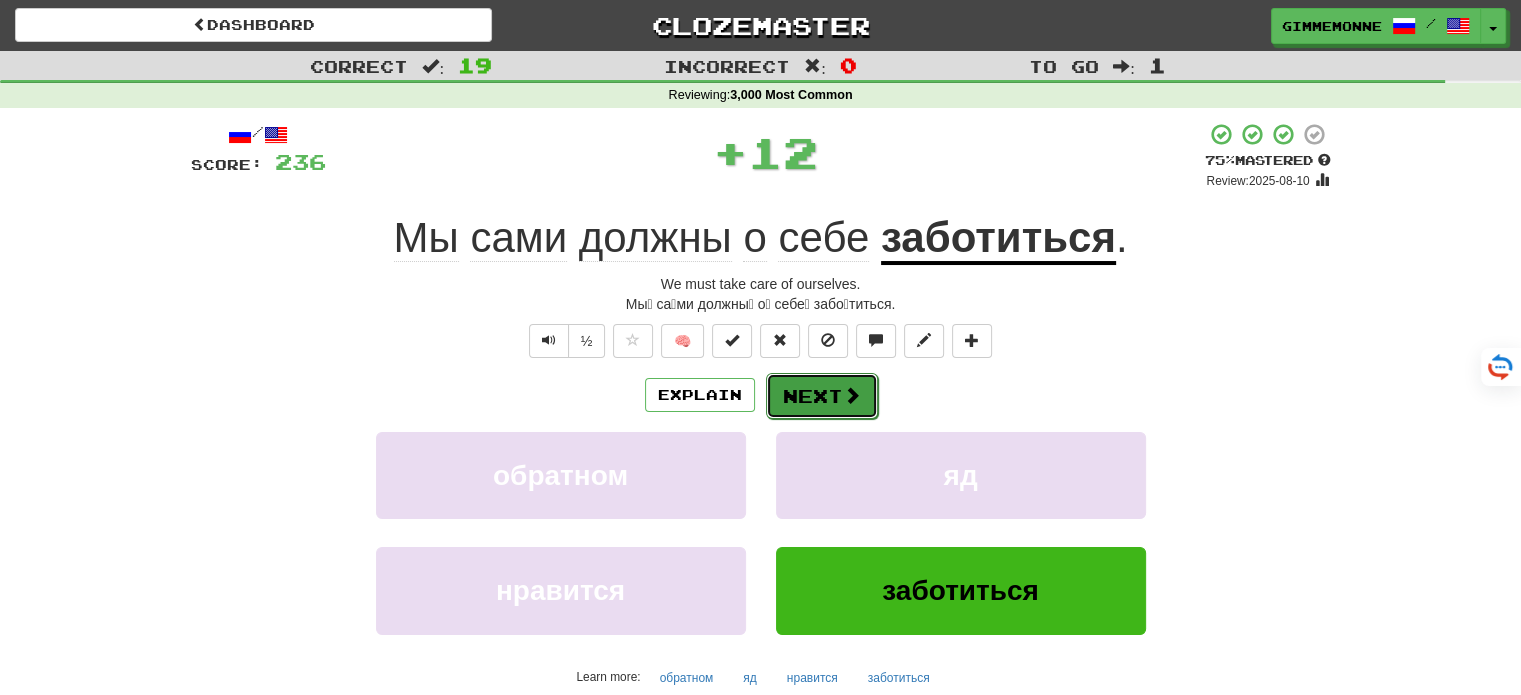 click on "Next" at bounding box center (822, 396) 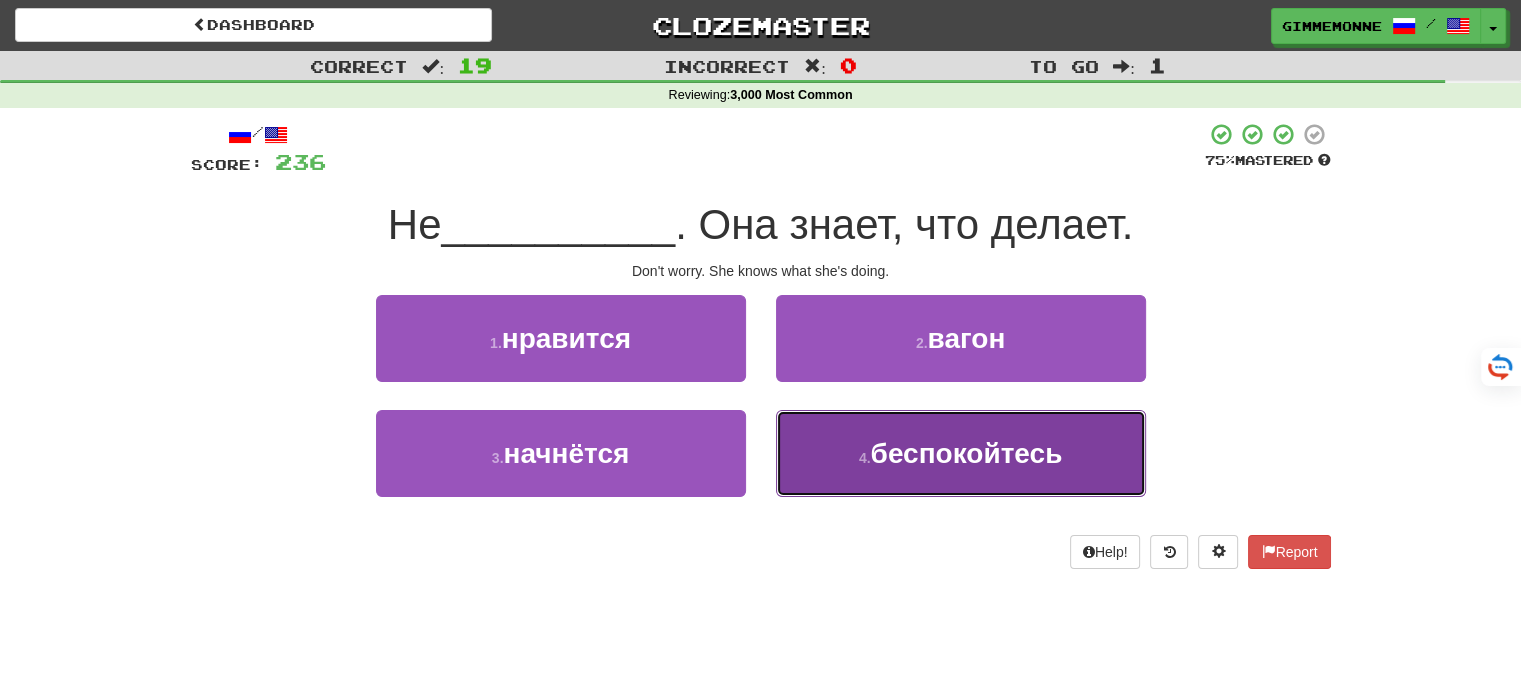 click on "беспокойтесь" at bounding box center (966, 453) 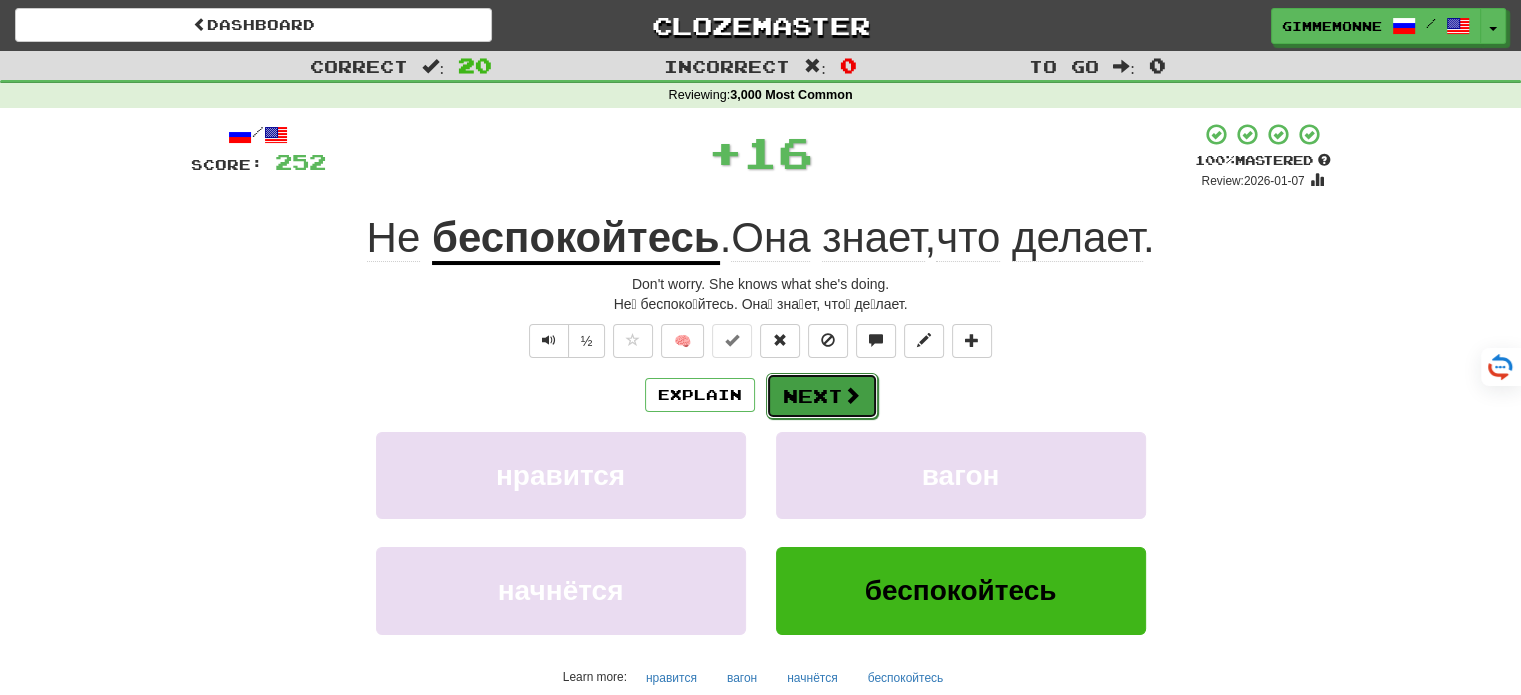 click on "Next" at bounding box center (822, 396) 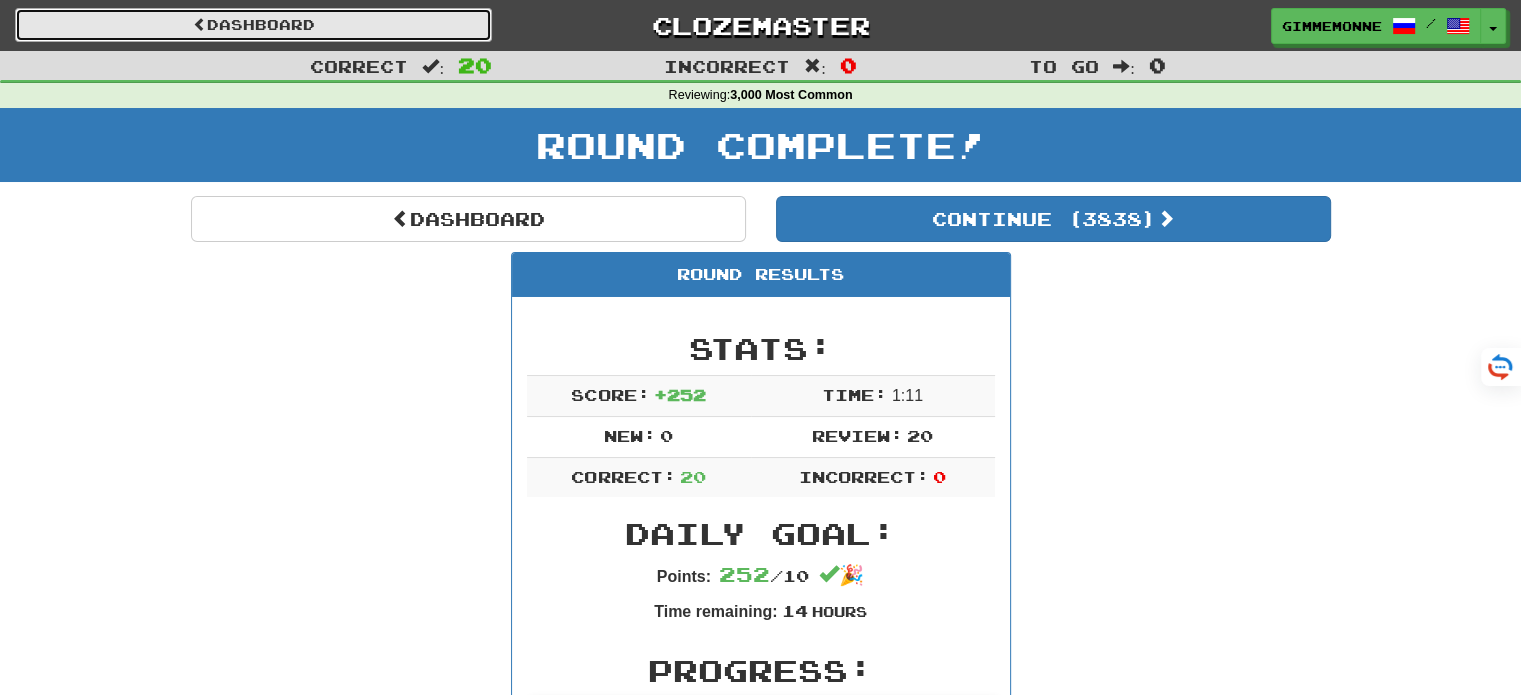 click on "Dashboard" at bounding box center [253, 25] 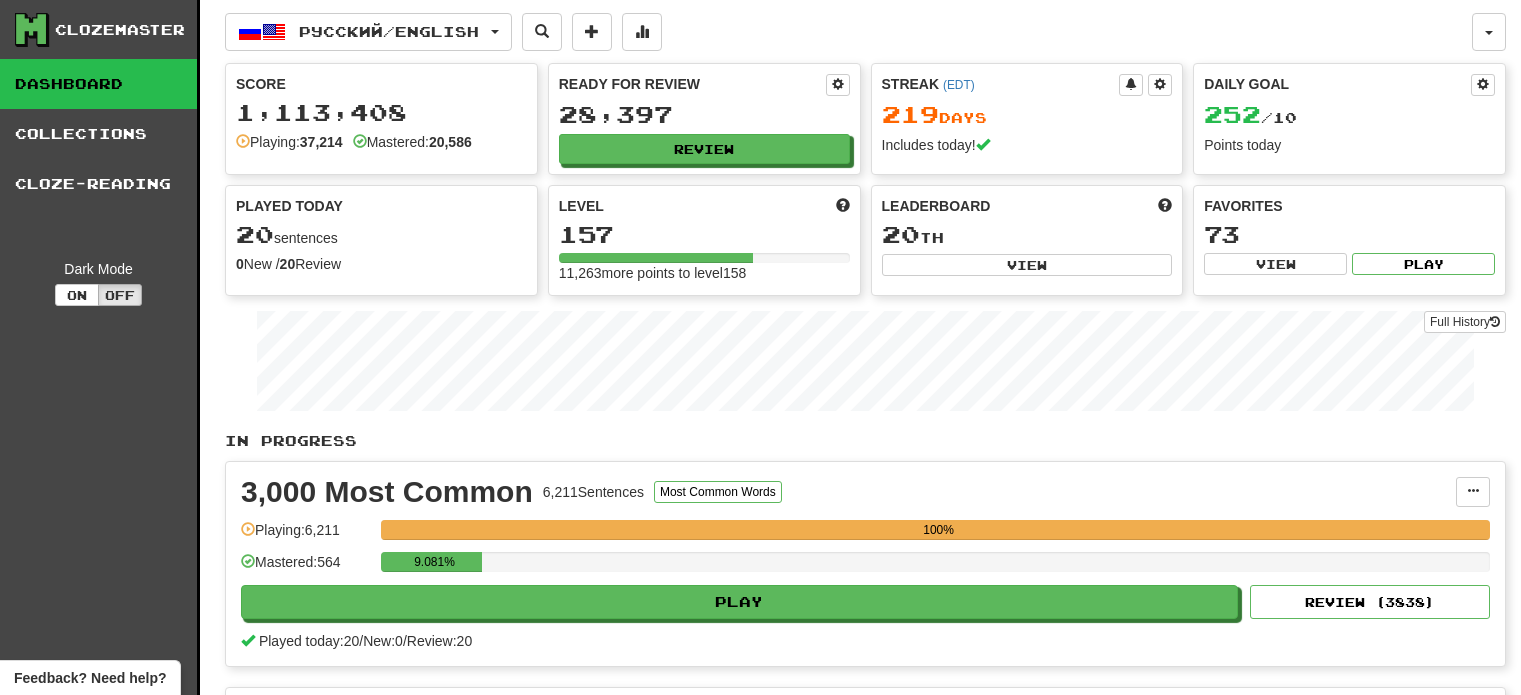 scroll, scrollTop: 0, scrollLeft: 0, axis: both 